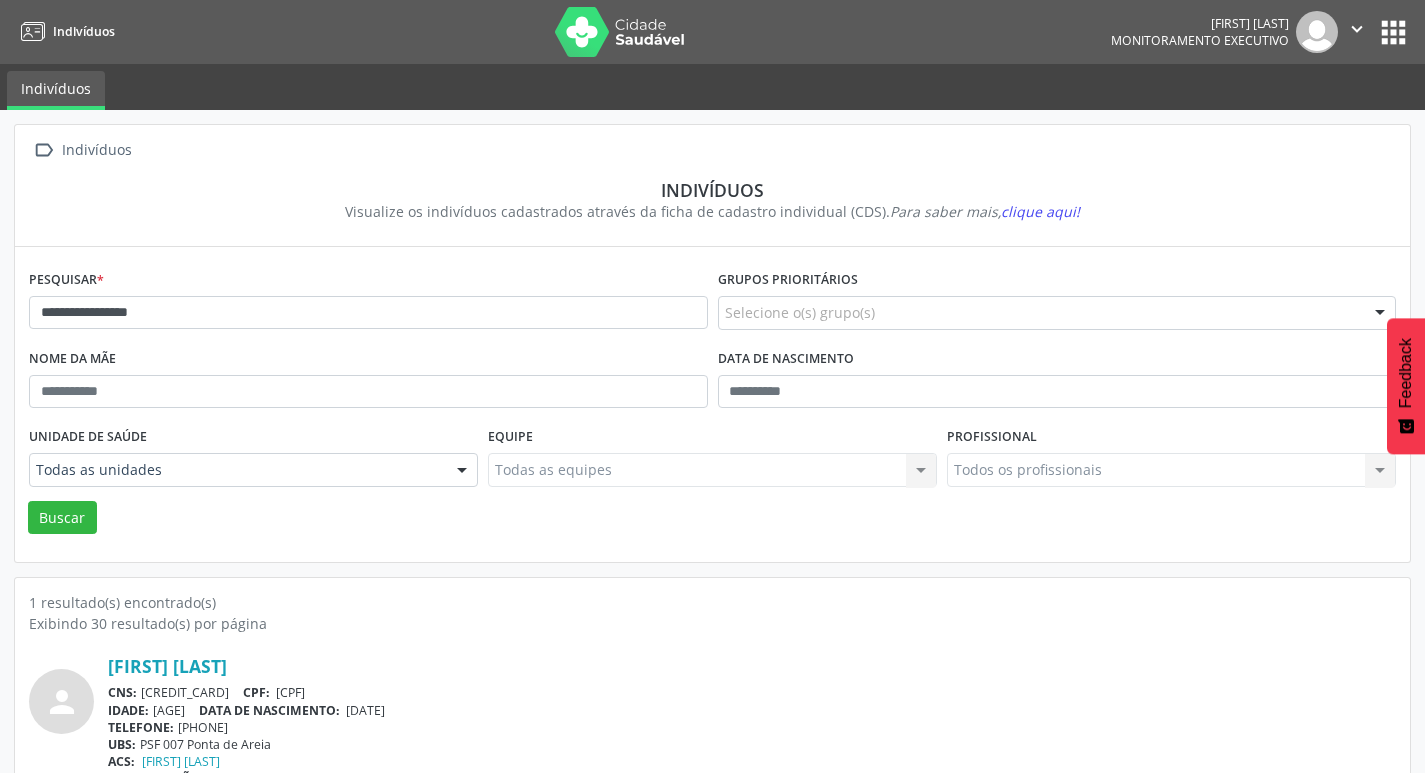 scroll, scrollTop: 43, scrollLeft: 0, axis: vertical 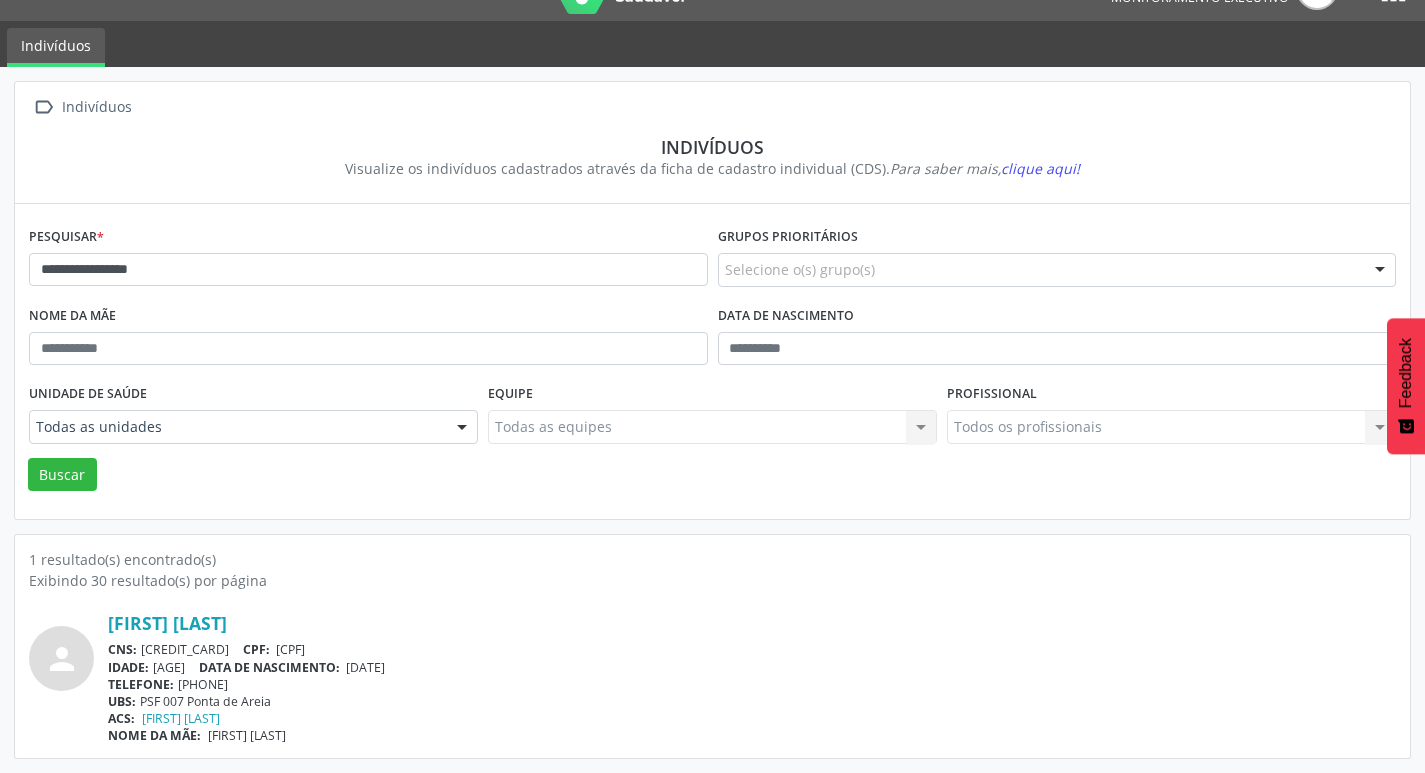 click on "**********" at bounding box center (712, 420) 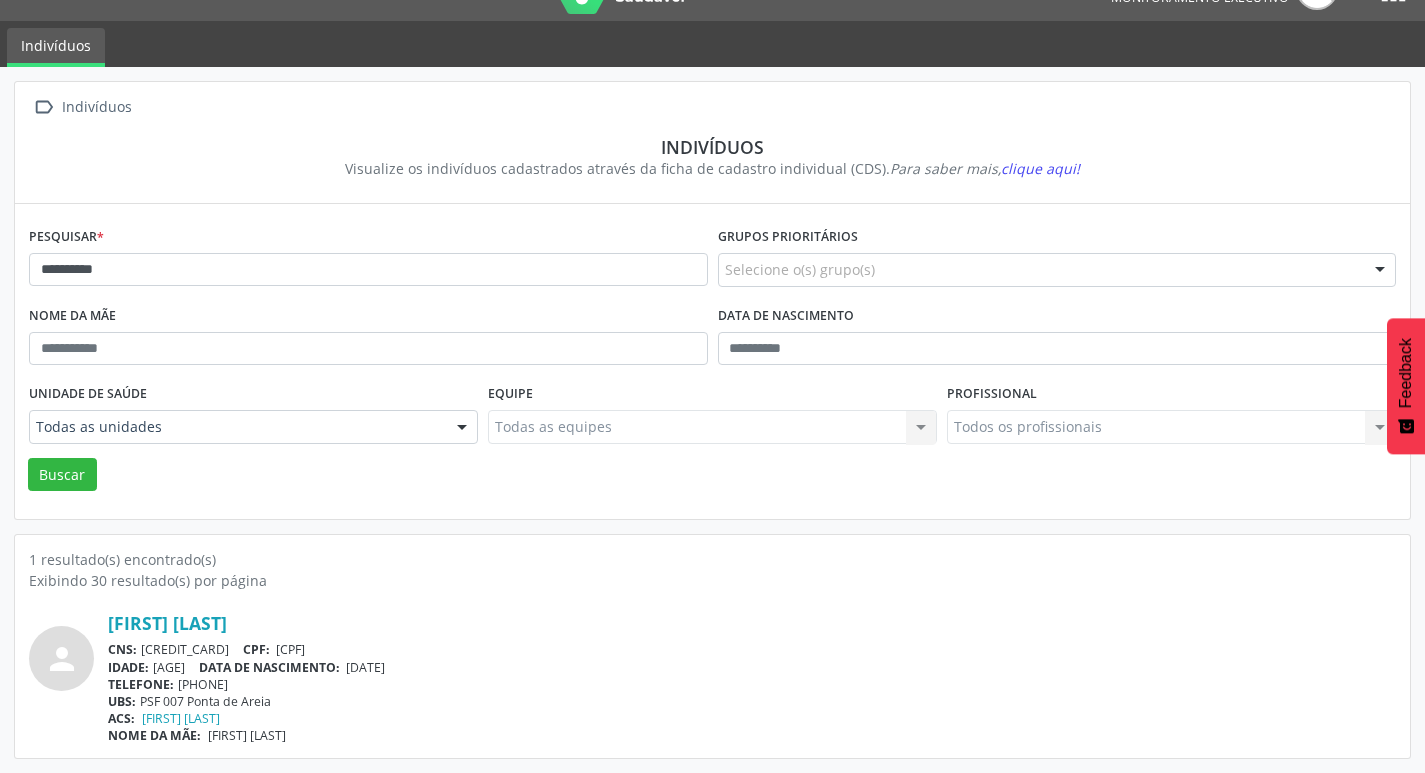 click on "Buscar" at bounding box center [62, 475] 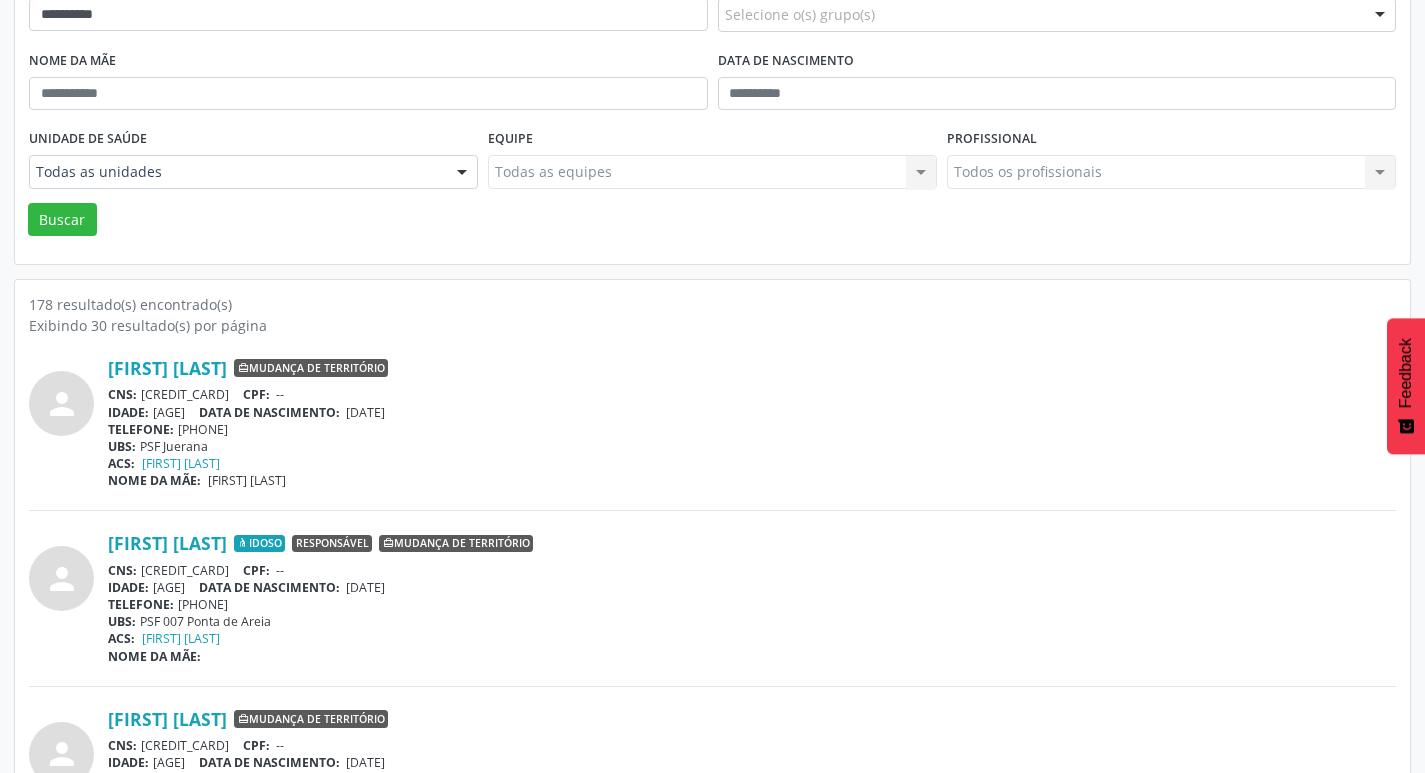 scroll, scrollTop: 0, scrollLeft: 0, axis: both 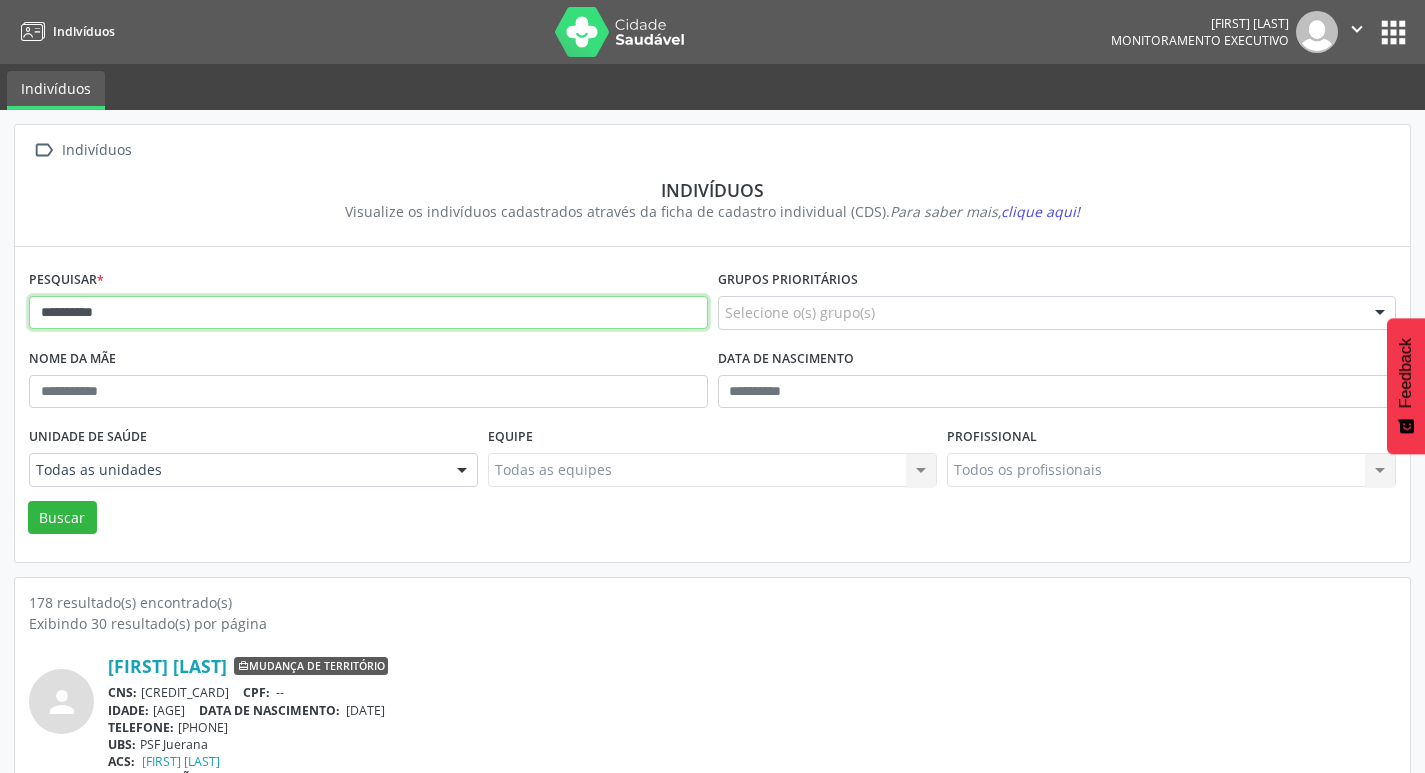 click on "*********" at bounding box center (368, 313) 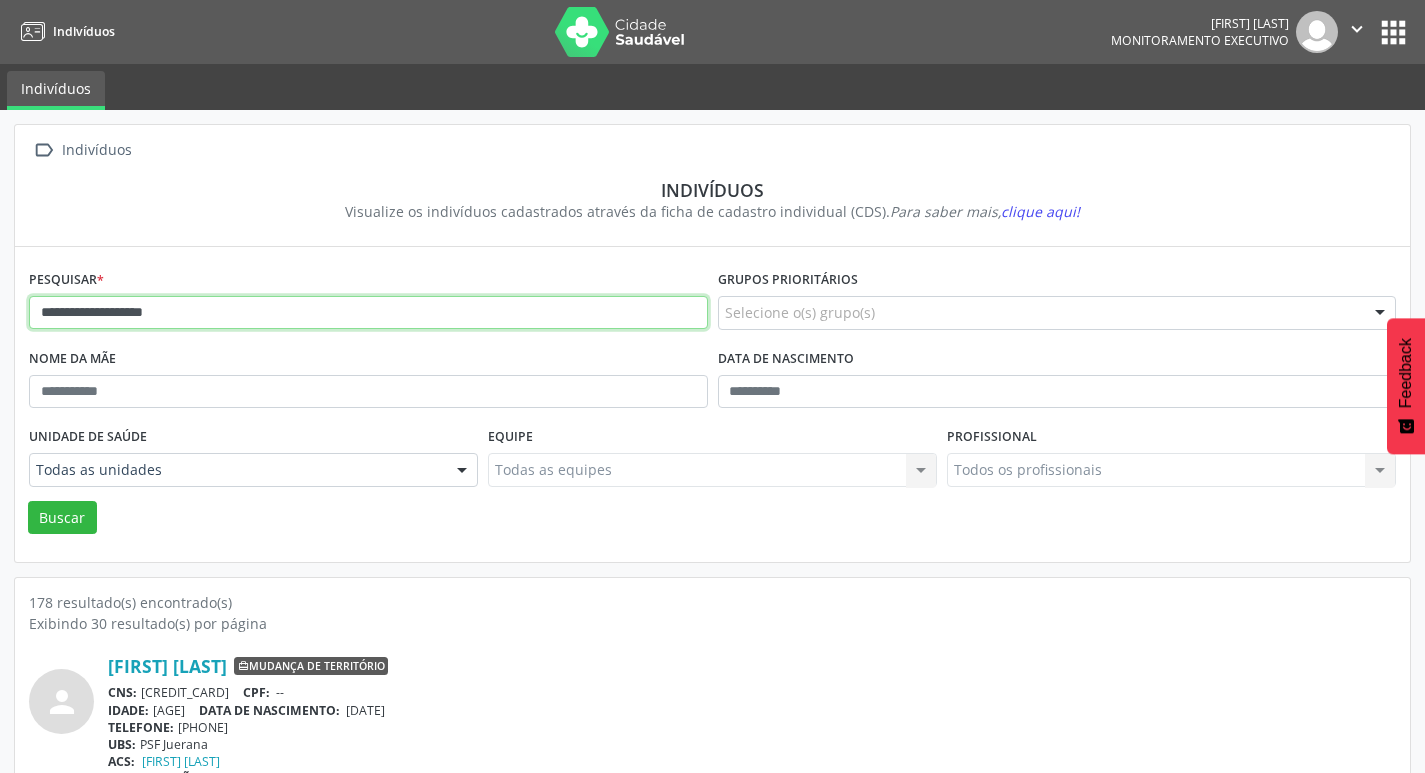 click on "Buscar" at bounding box center (62, 518) 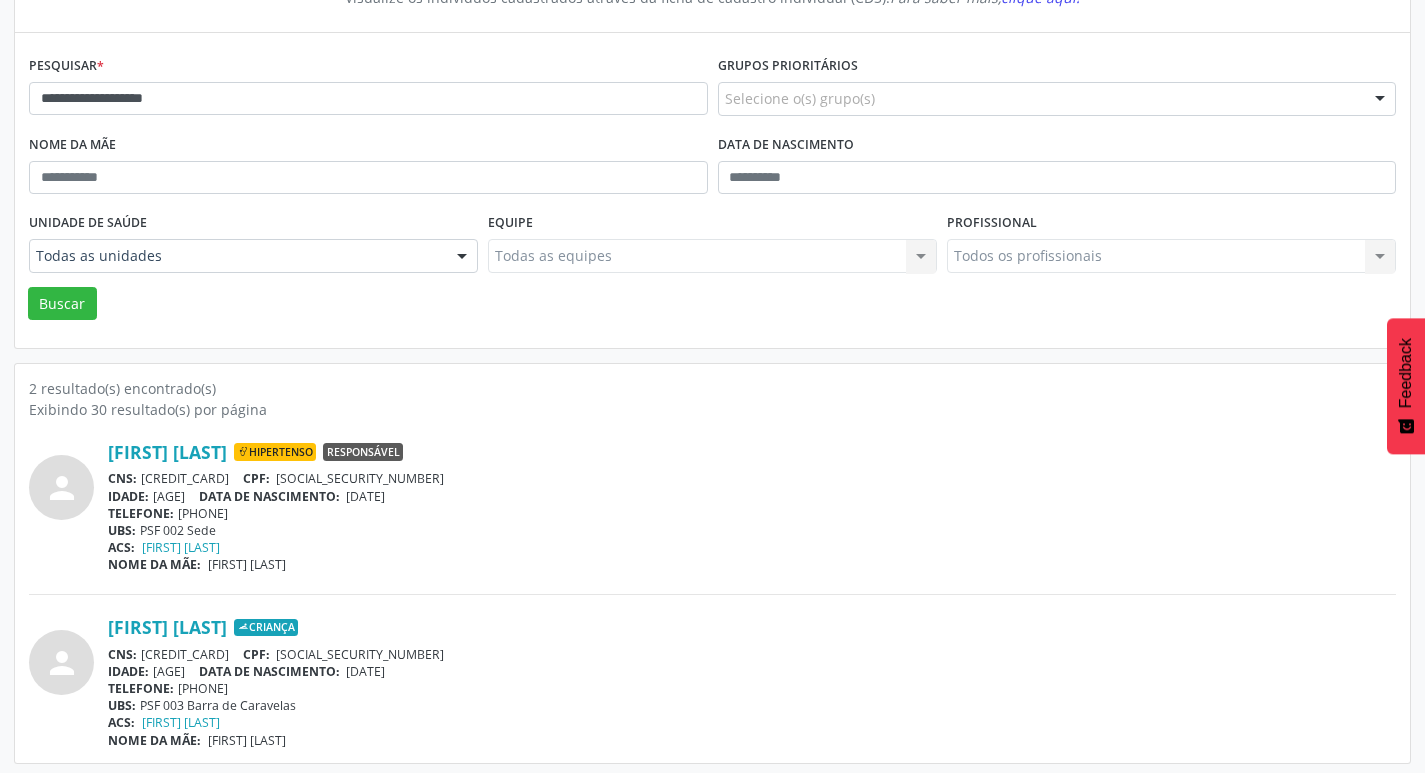 scroll, scrollTop: 219, scrollLeft: 0, axis: vertical 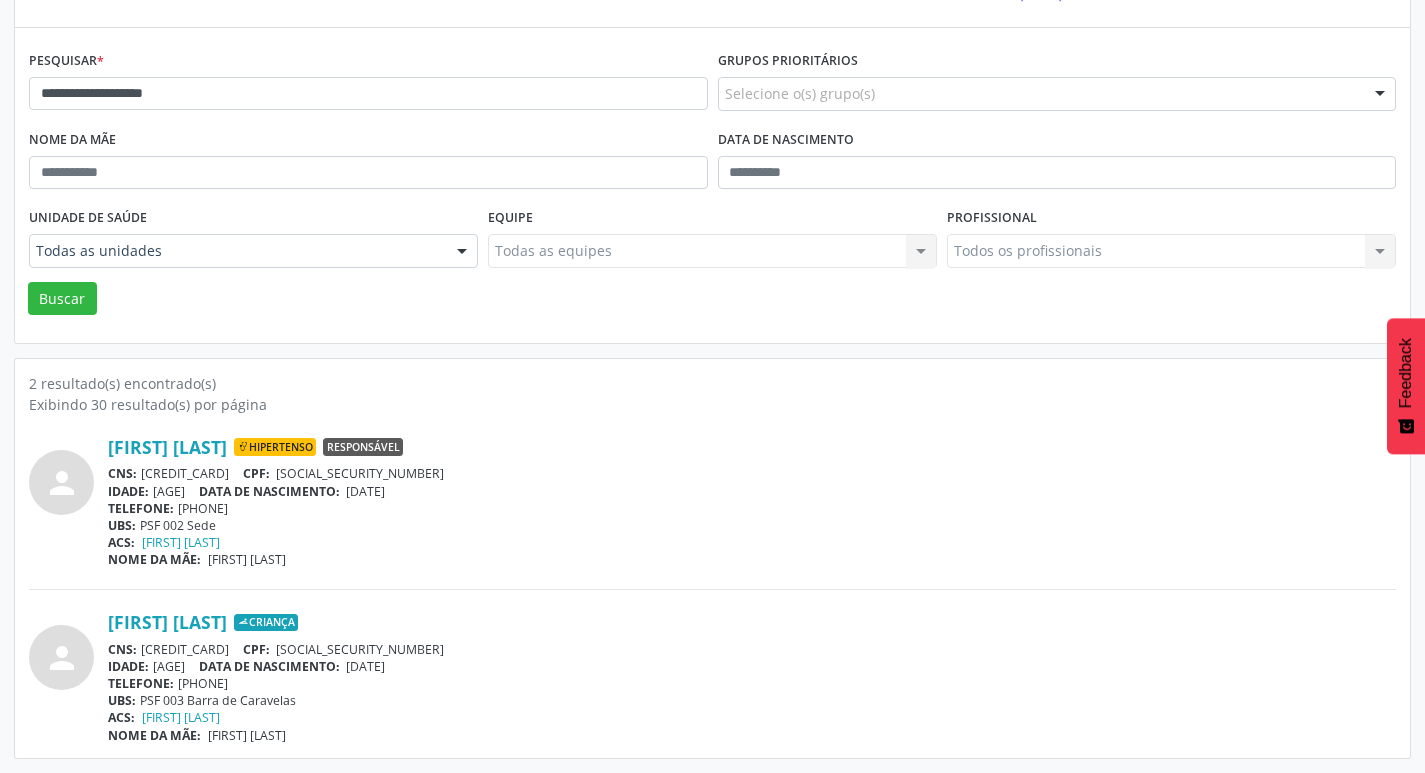 drag, startPoint x: 208, startPoint y: 494, endPoint x: 191, endPoint y: 493, distance: 17.029387 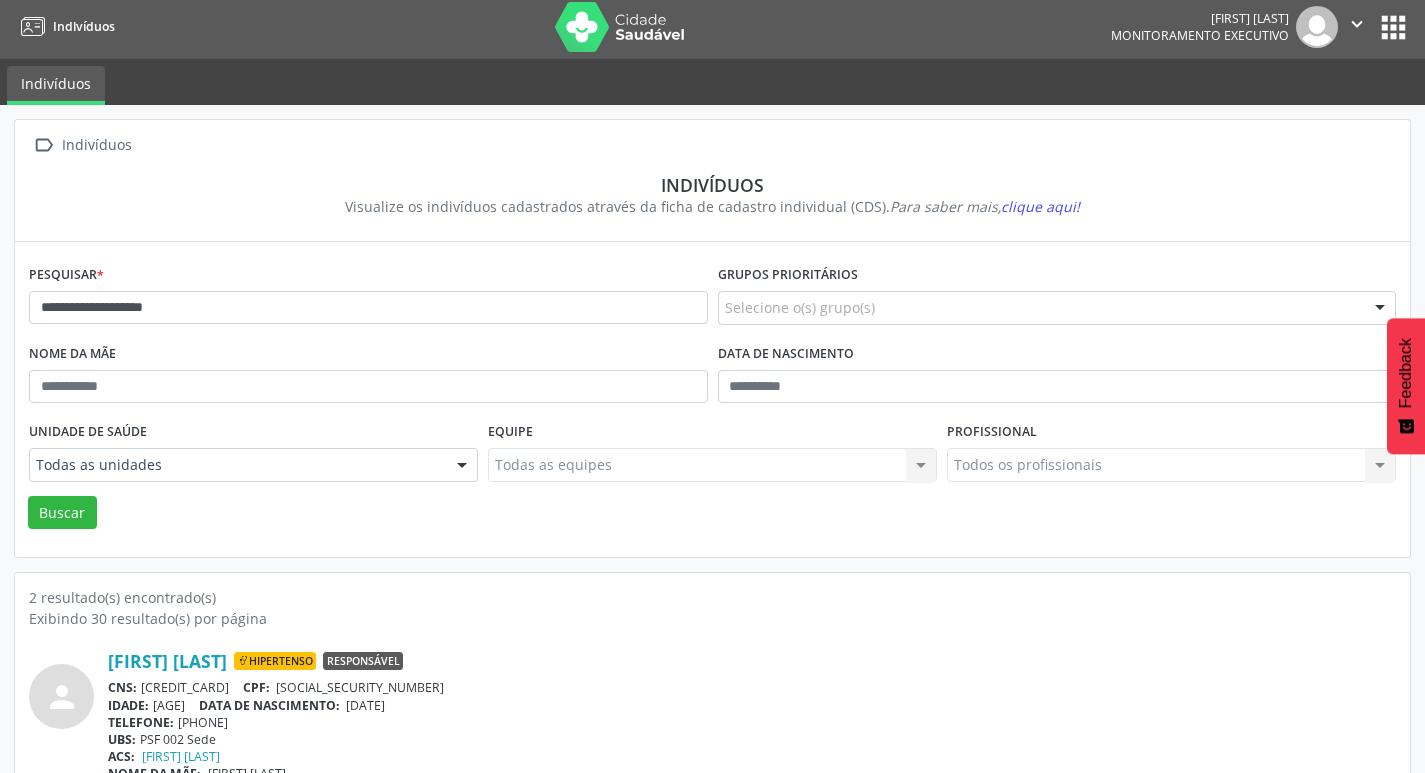 scroll, scrollTop: 0, scrollLeft: 0, axis: both 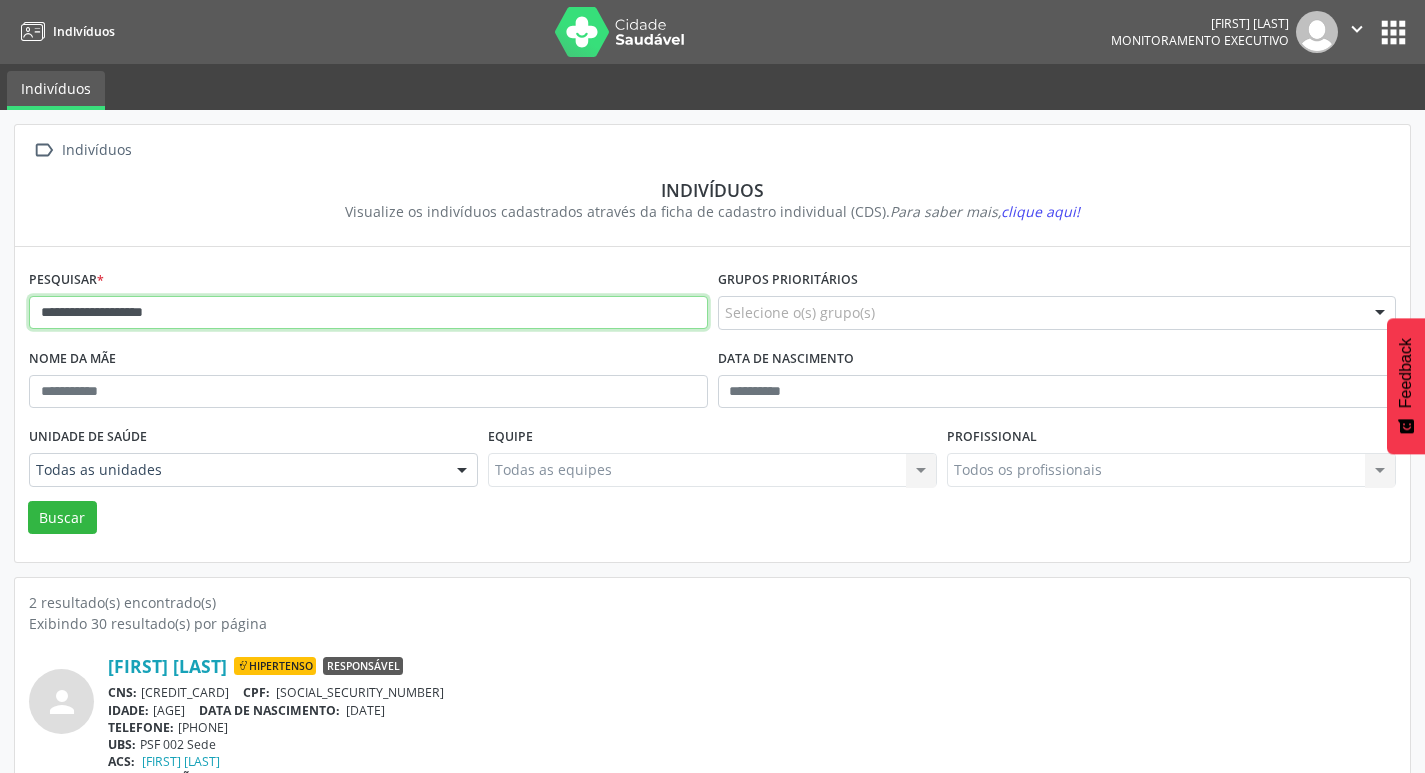drag, startPoint x: 0, startPoint y: 245, endPoint x: 3, endPoint y: 218, distance: 27.166155 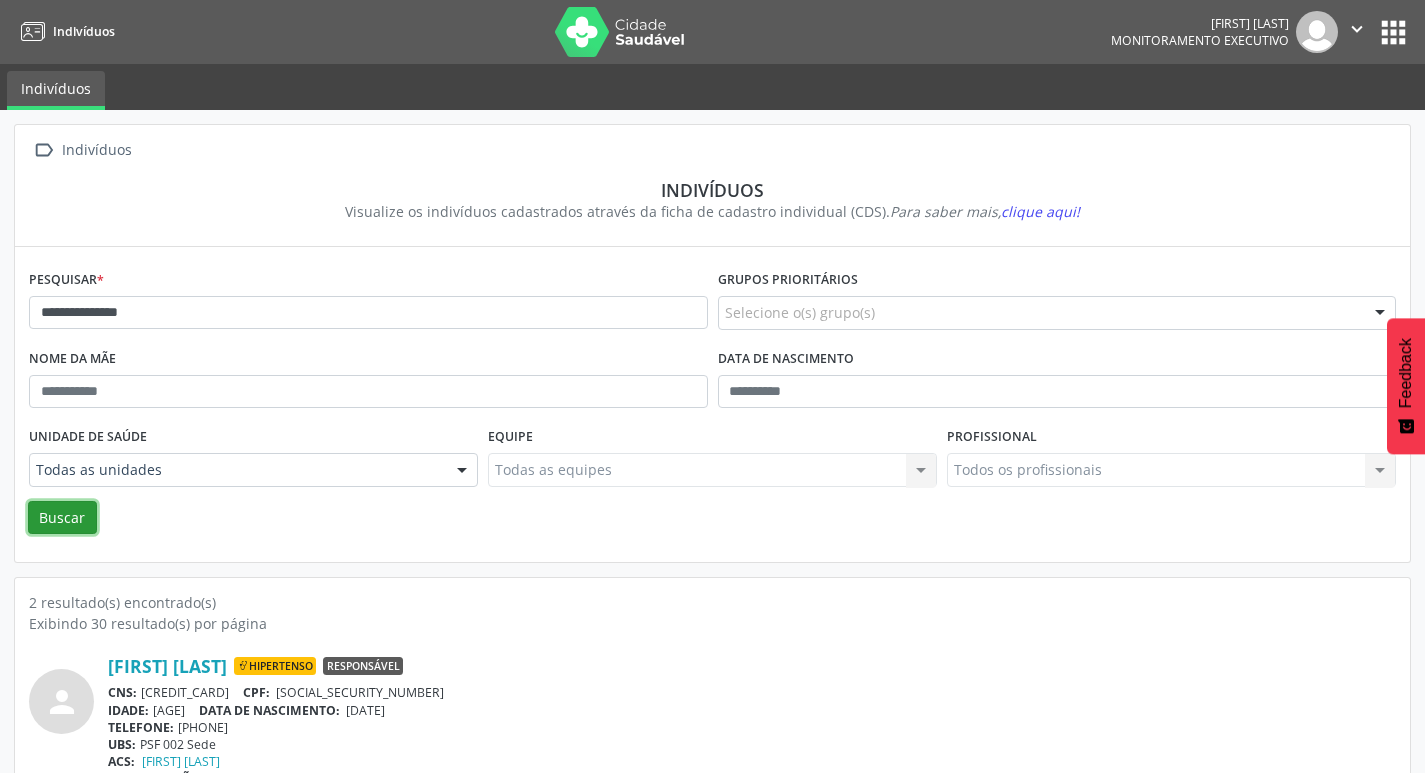 click on "Buscar" at bounding box center [62, 518] 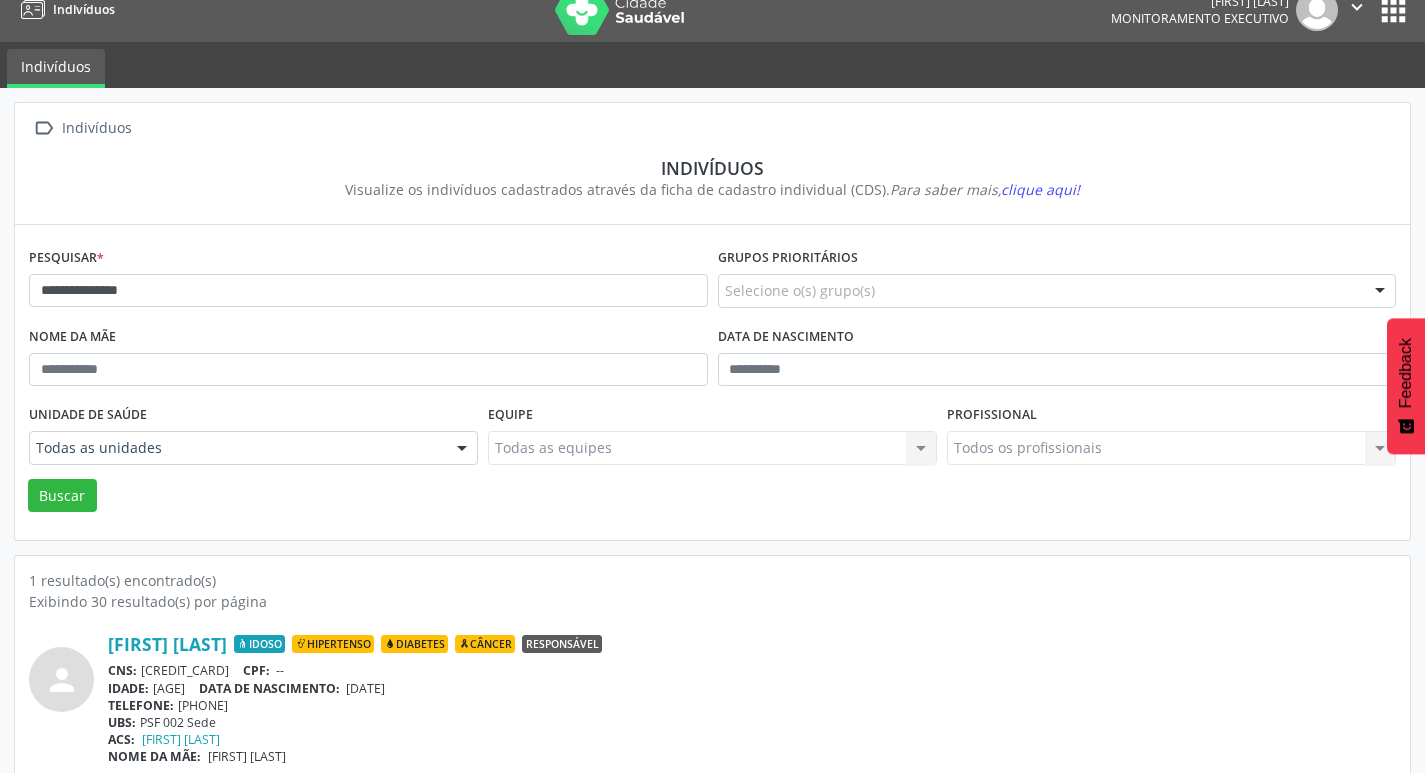 scroll, scrollTop: 43, scrollLeft: 0, axis: vertical 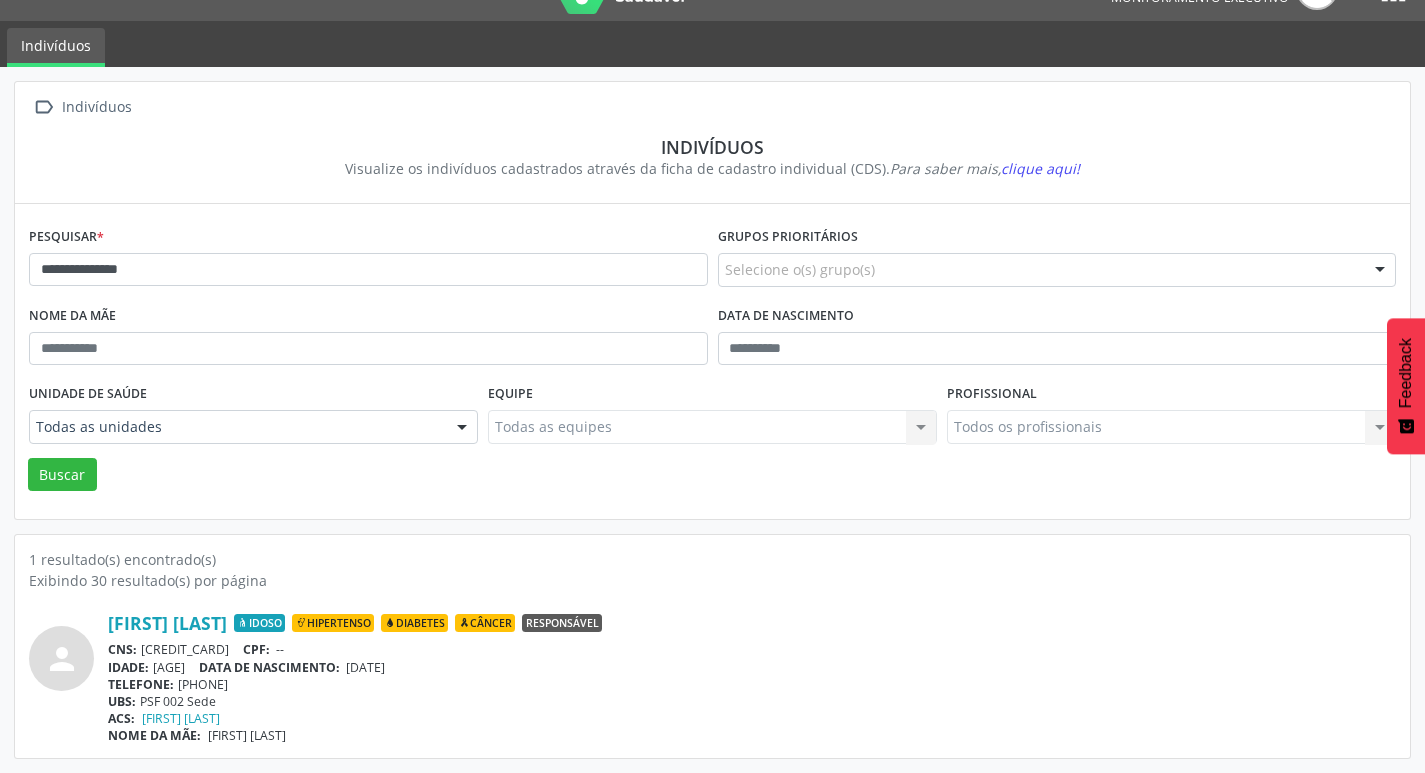 drag, startPoint x: 249, startPoint y: 249, endPoint x: 100, endPoint y: 235, distance: 149.65627 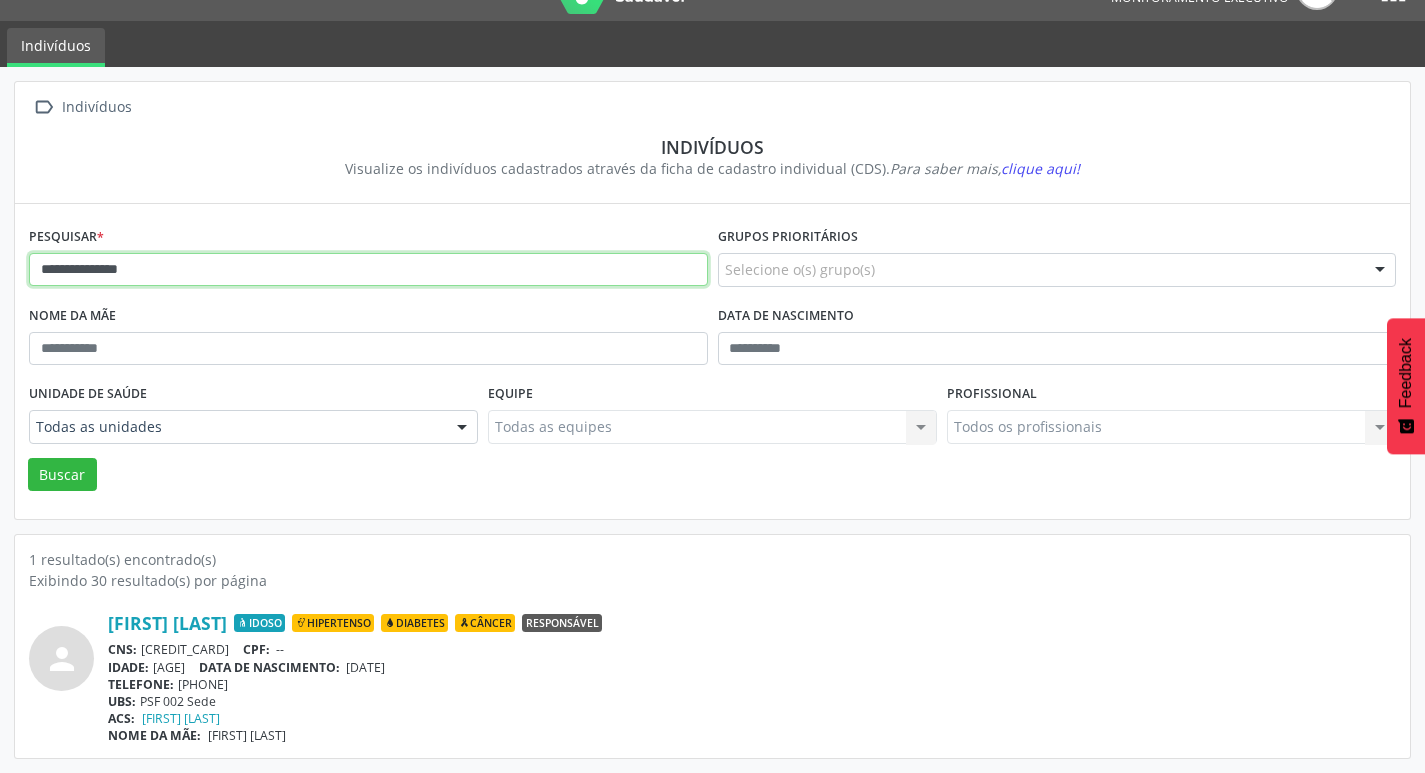 drag, startPoint x: 289, startPoint y: 283, endPoint x: 7, endPoint y: 154, distance: 310.10483 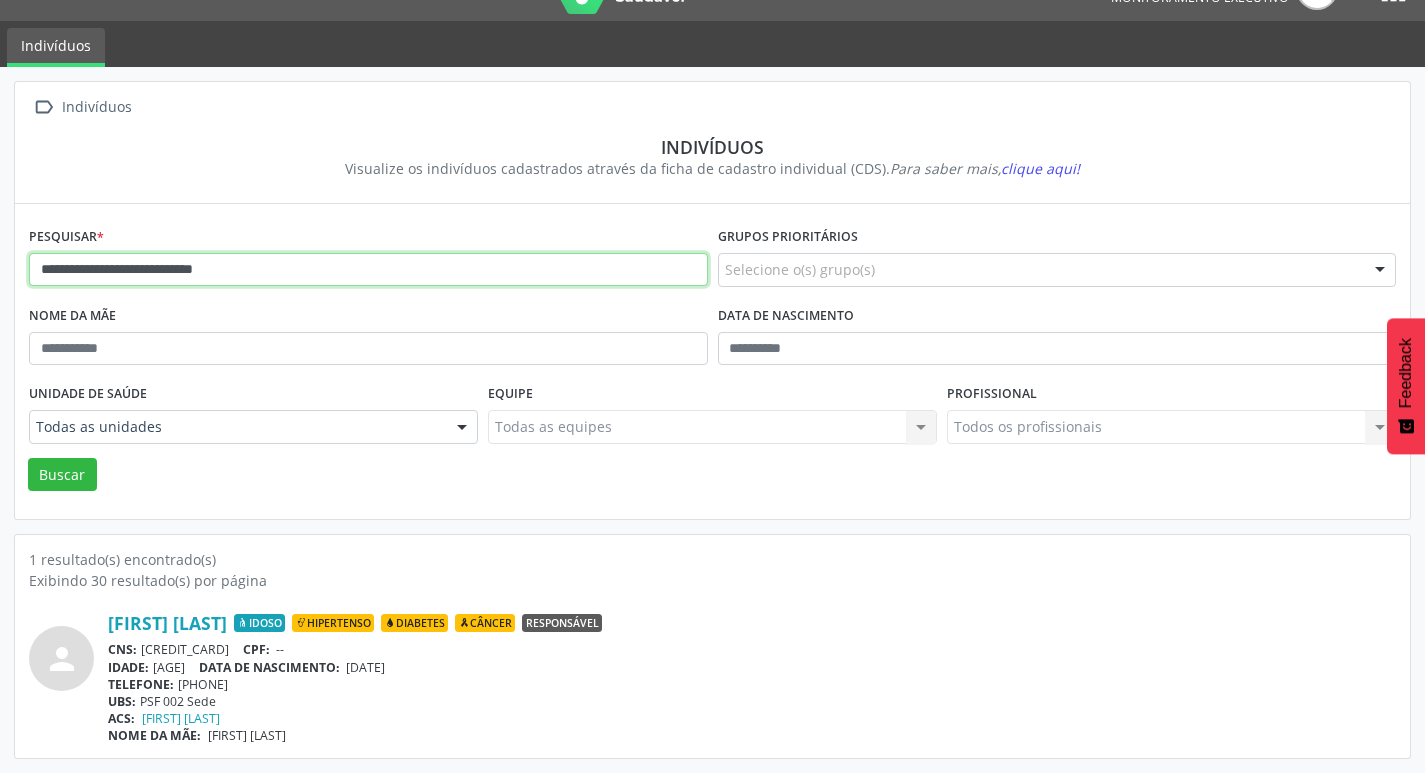 type on "**********" 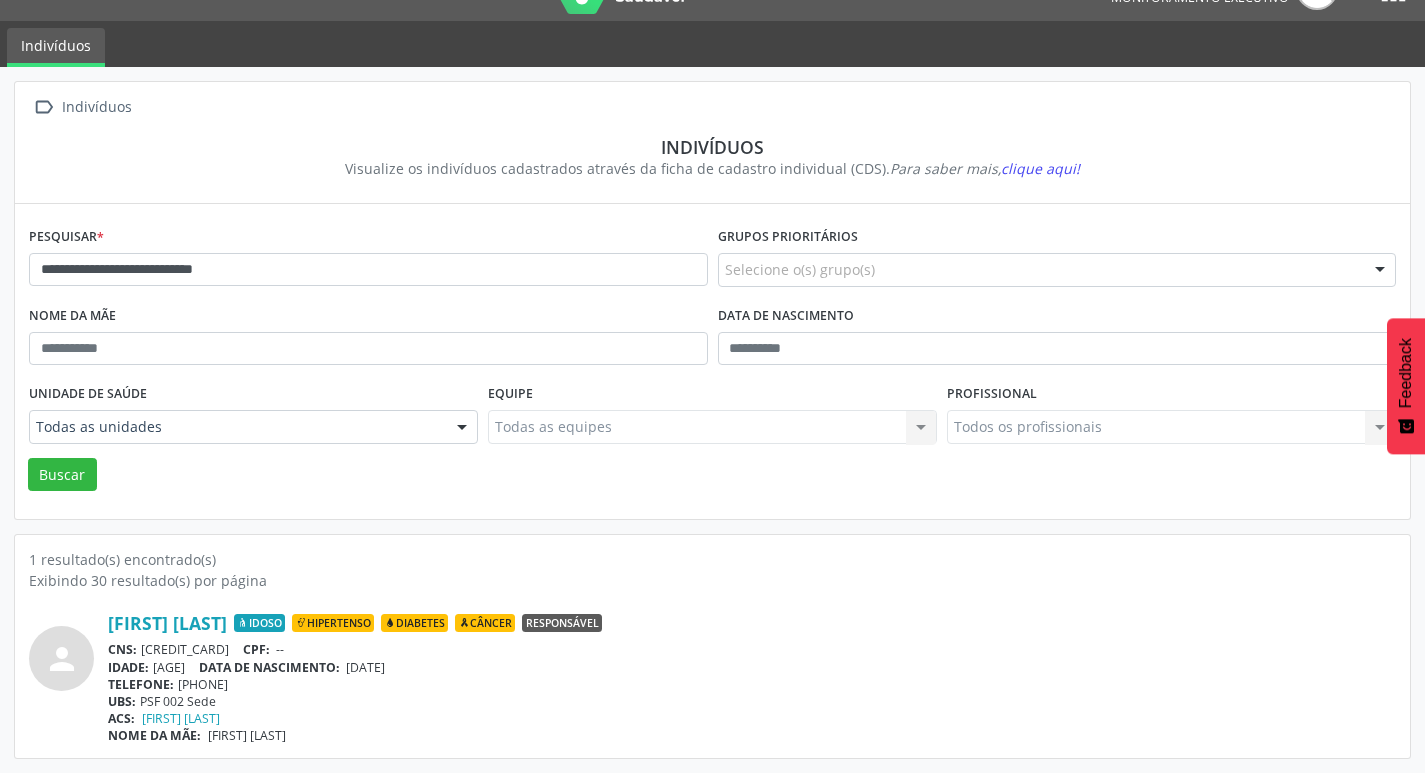 scroll, scrollTop: 0, scrollLeft: 0, axis: both 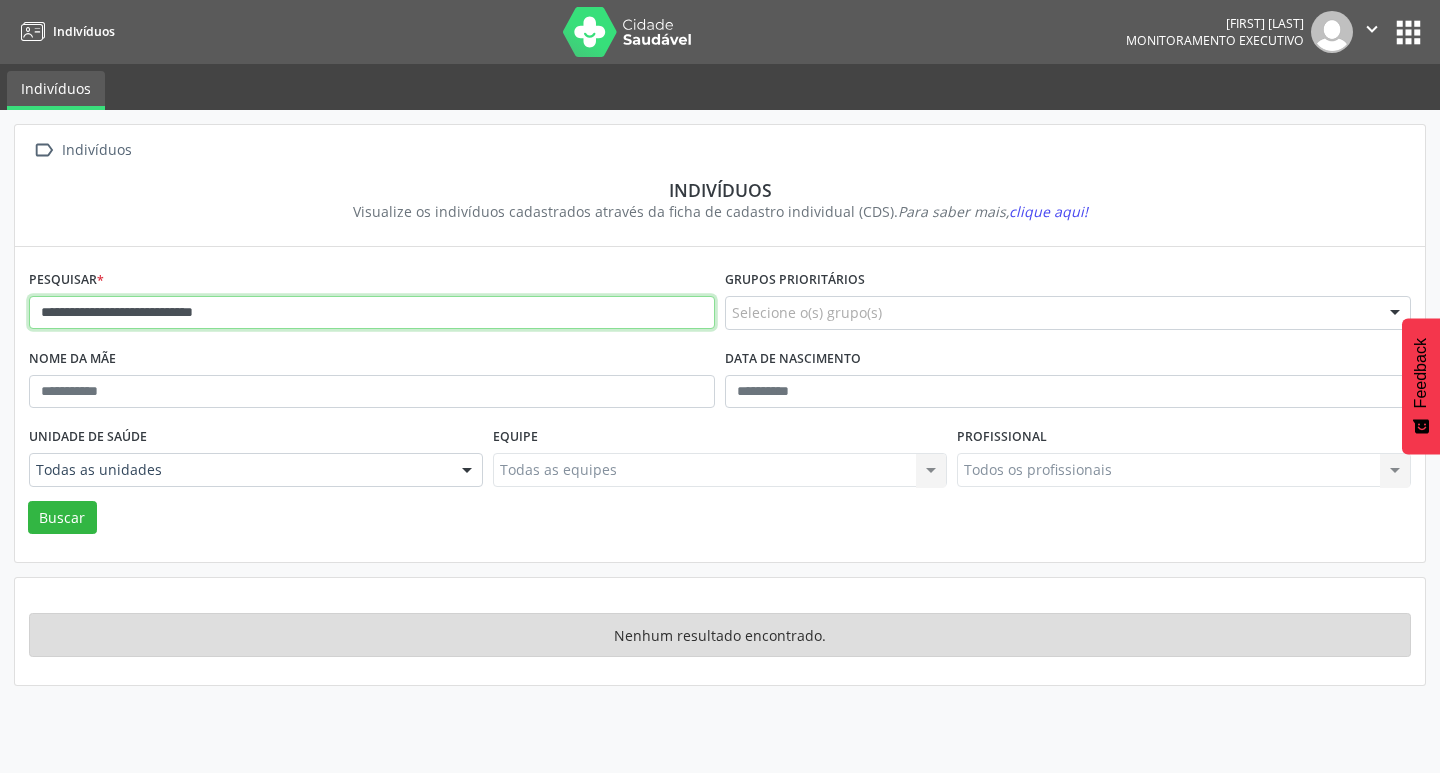 click on "**********" at bounding box center [372, 313] 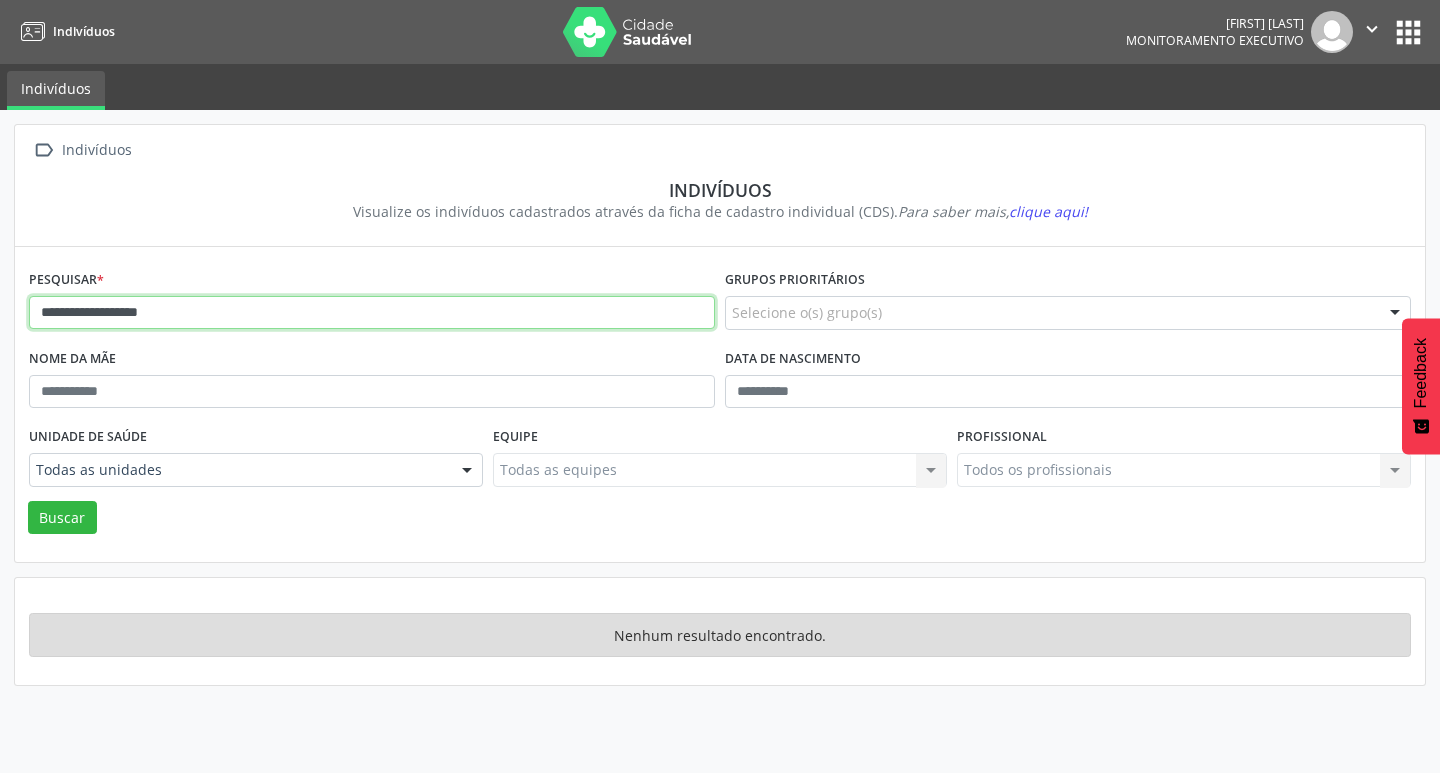 click on "Buscar" at bounding box center [62, 518] 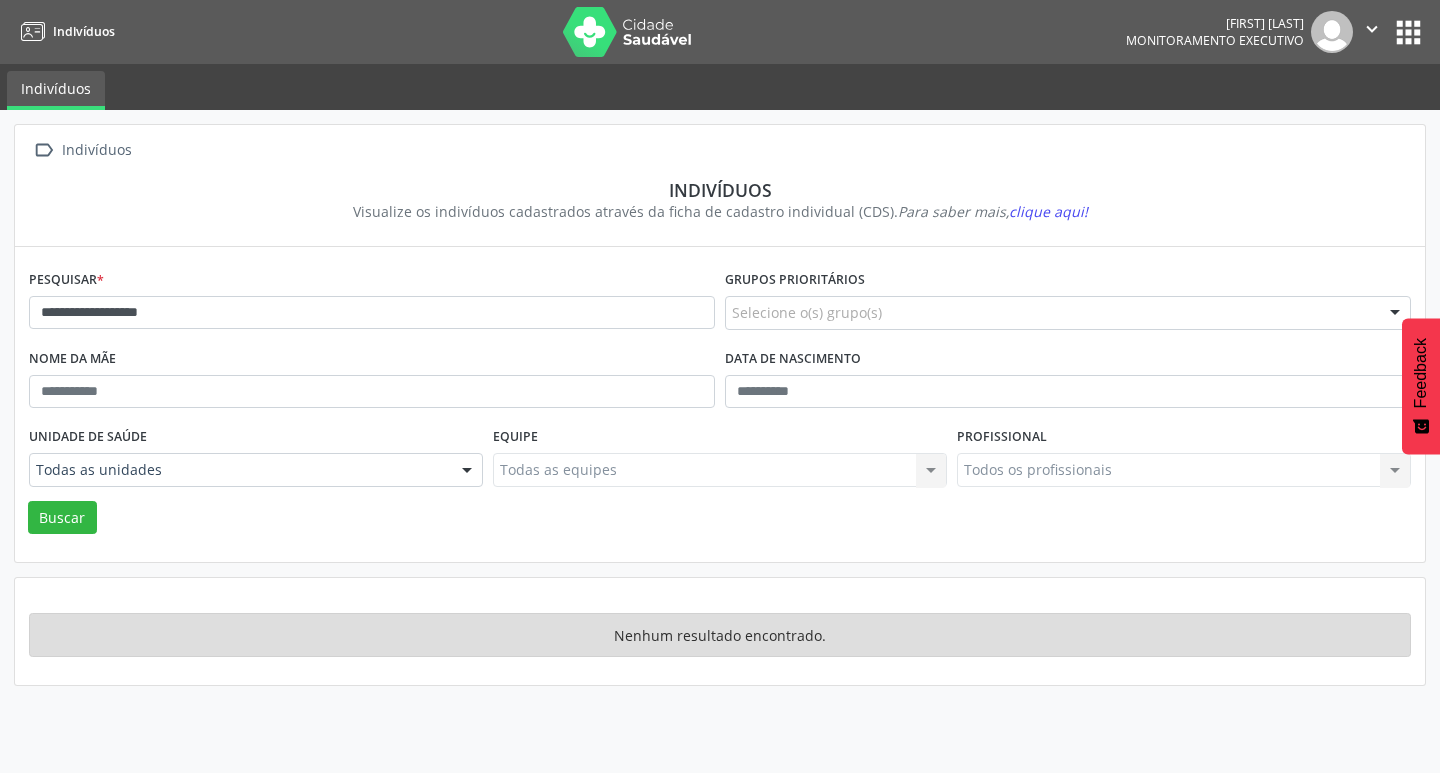 drag, startPoint x: 244, startPoint y: 290, endPoint x: 0, endPoint y: 209, distance: 257.09335 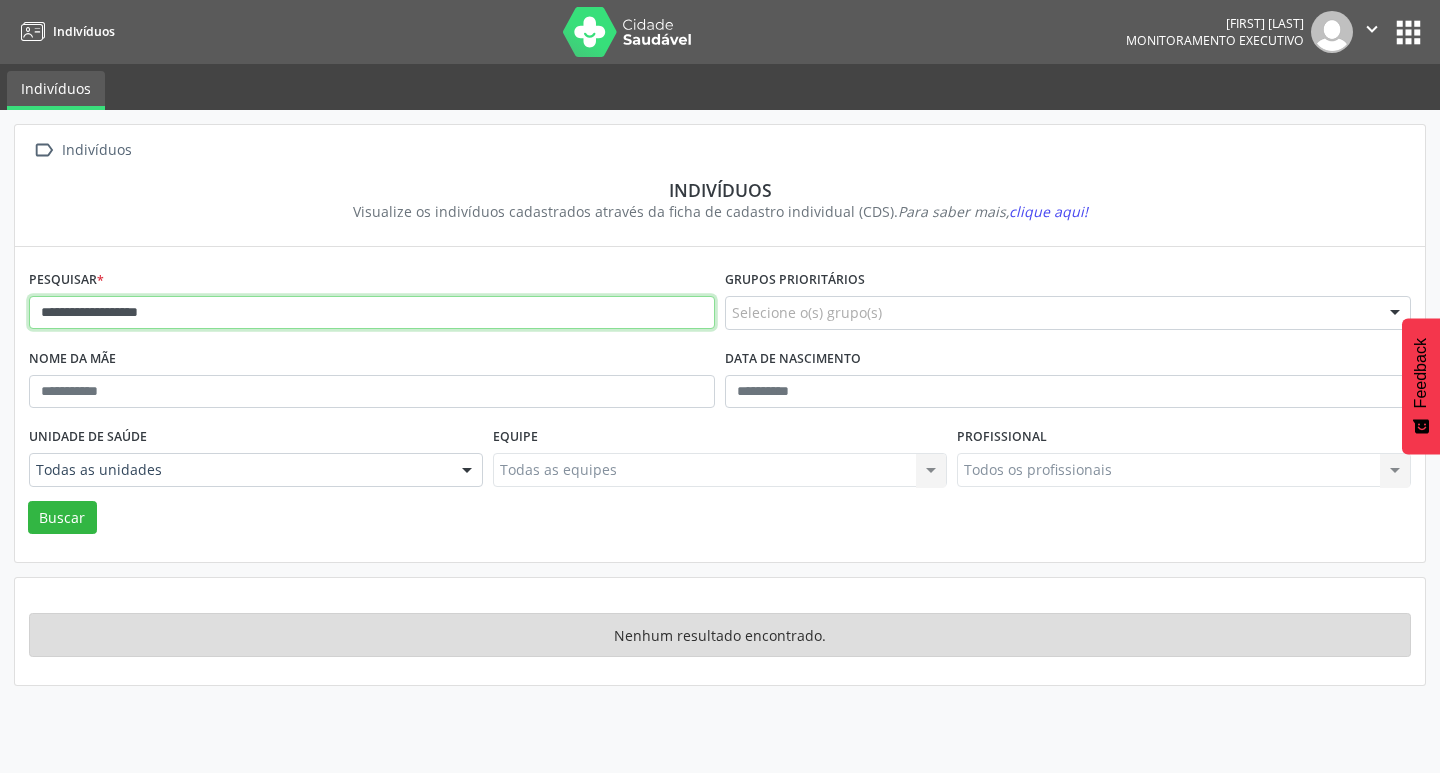 drag, startPoint x: 261, startPoint y: 306, endPoint x: 2, endPoint y: 172, distance: 291.61105 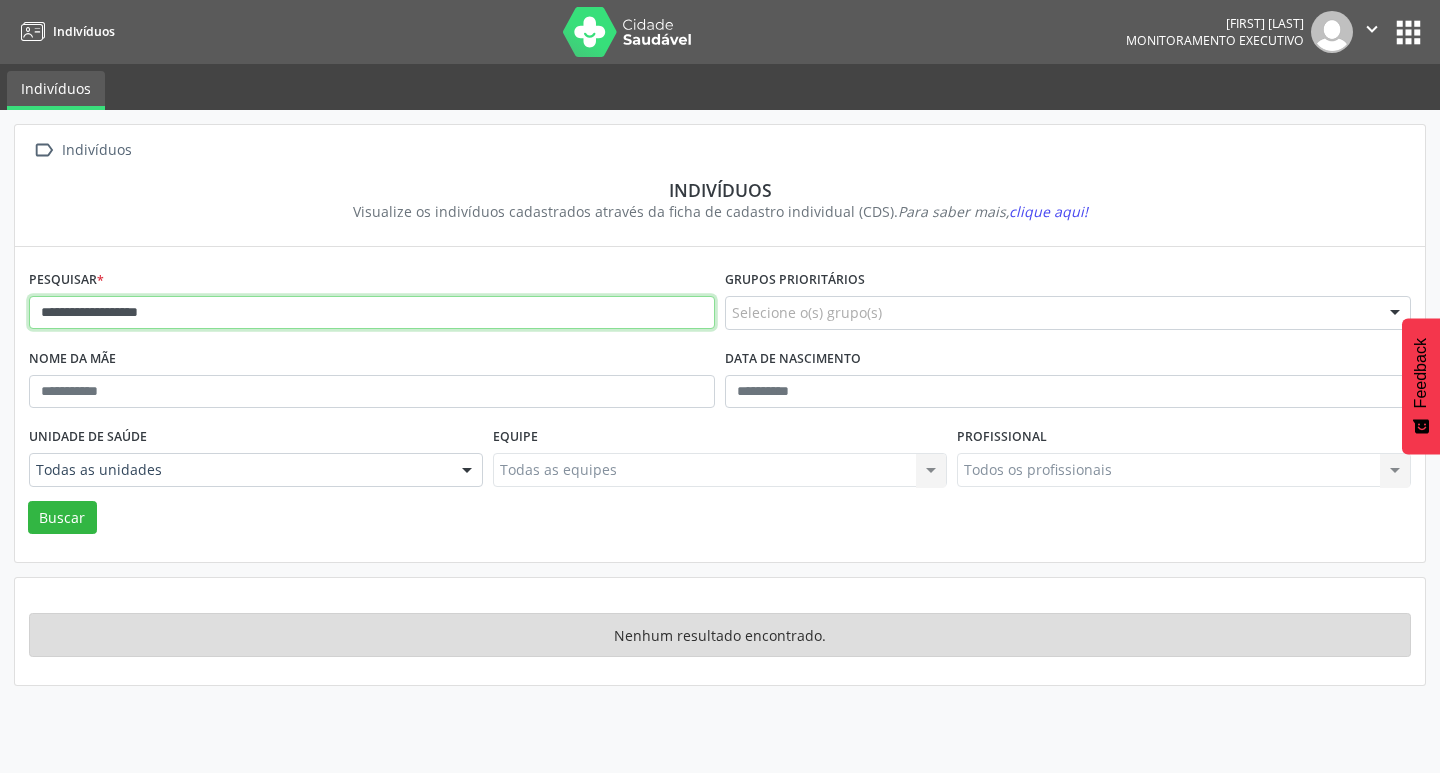 click on "**********" at bounding box center [720, 441] 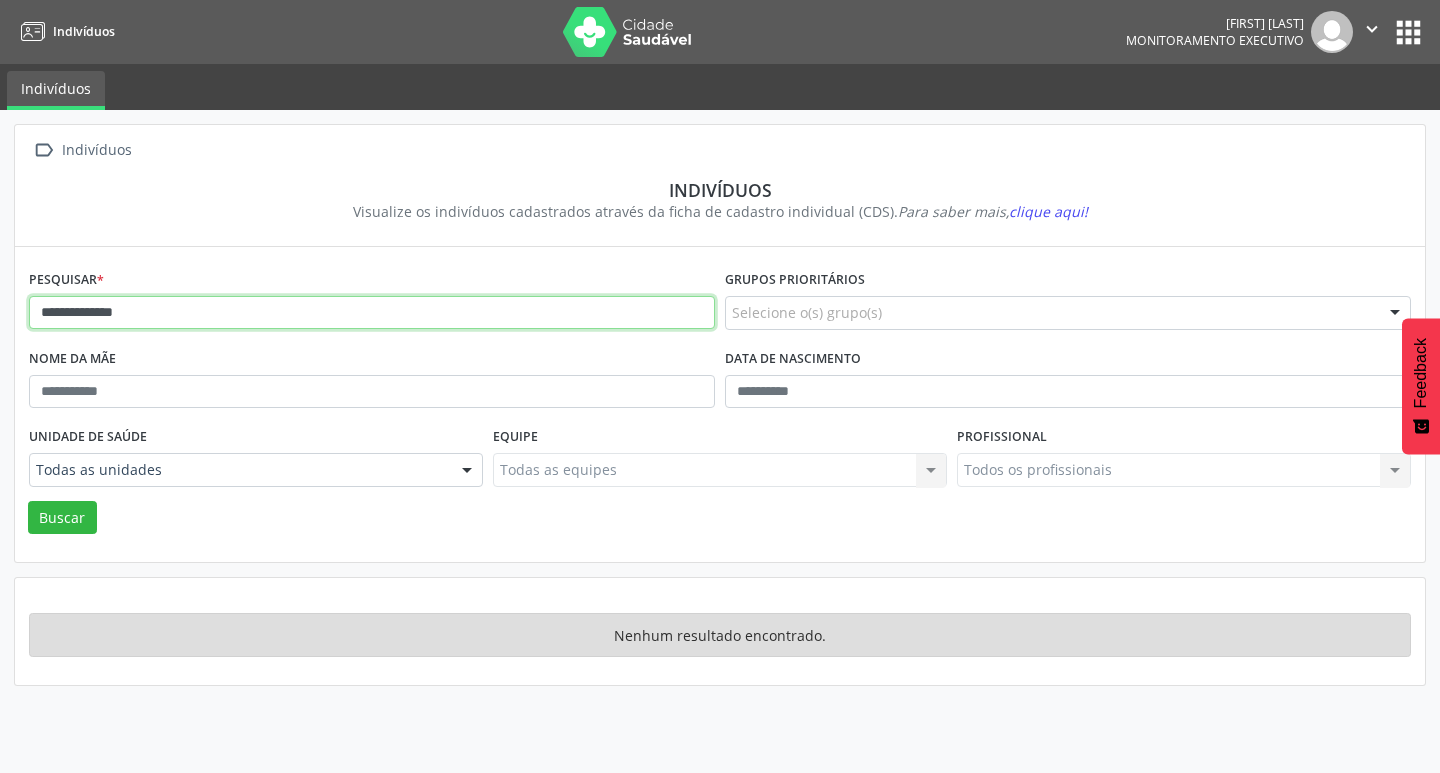 click on "Buscar" at bounding box center [62, 518] 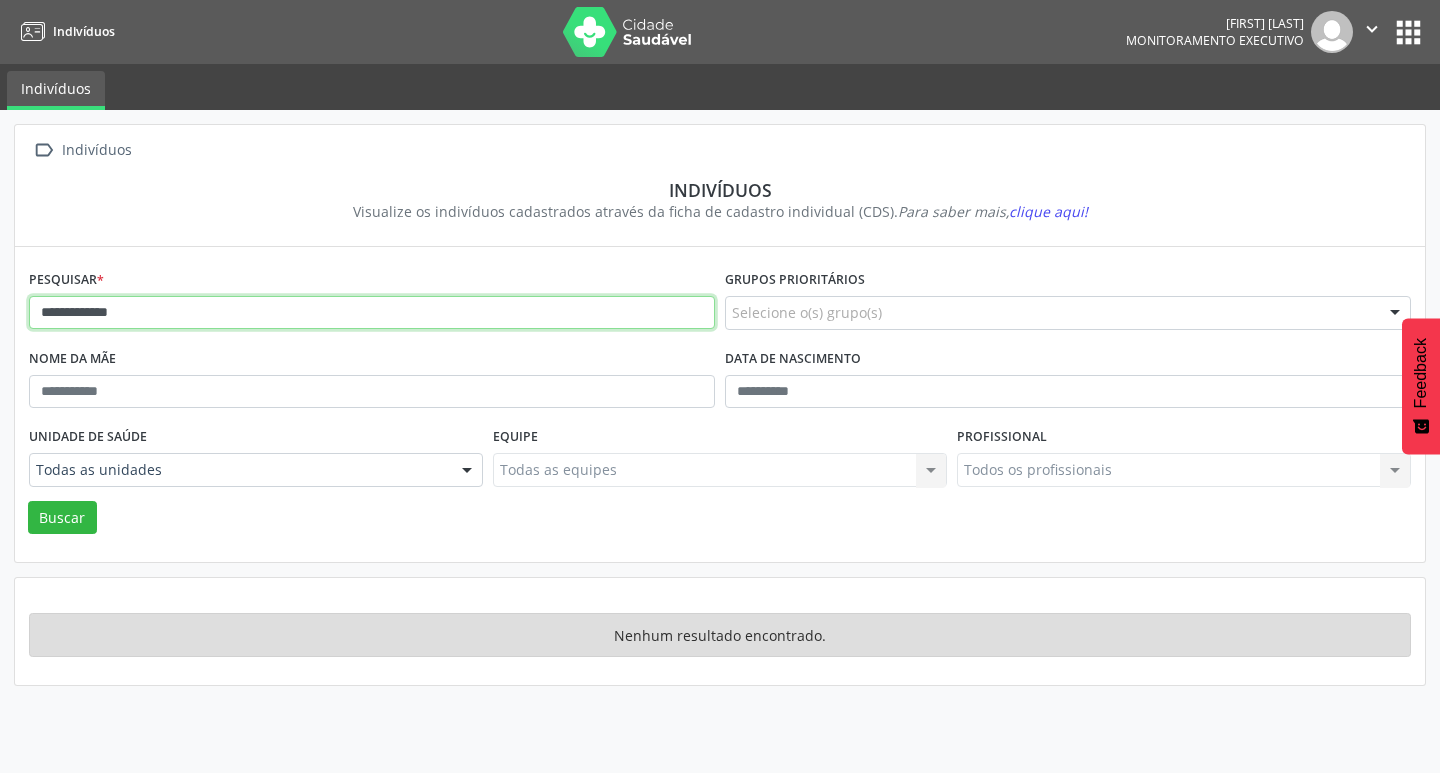 click on "Buscar" at bounding box center (62, 518) 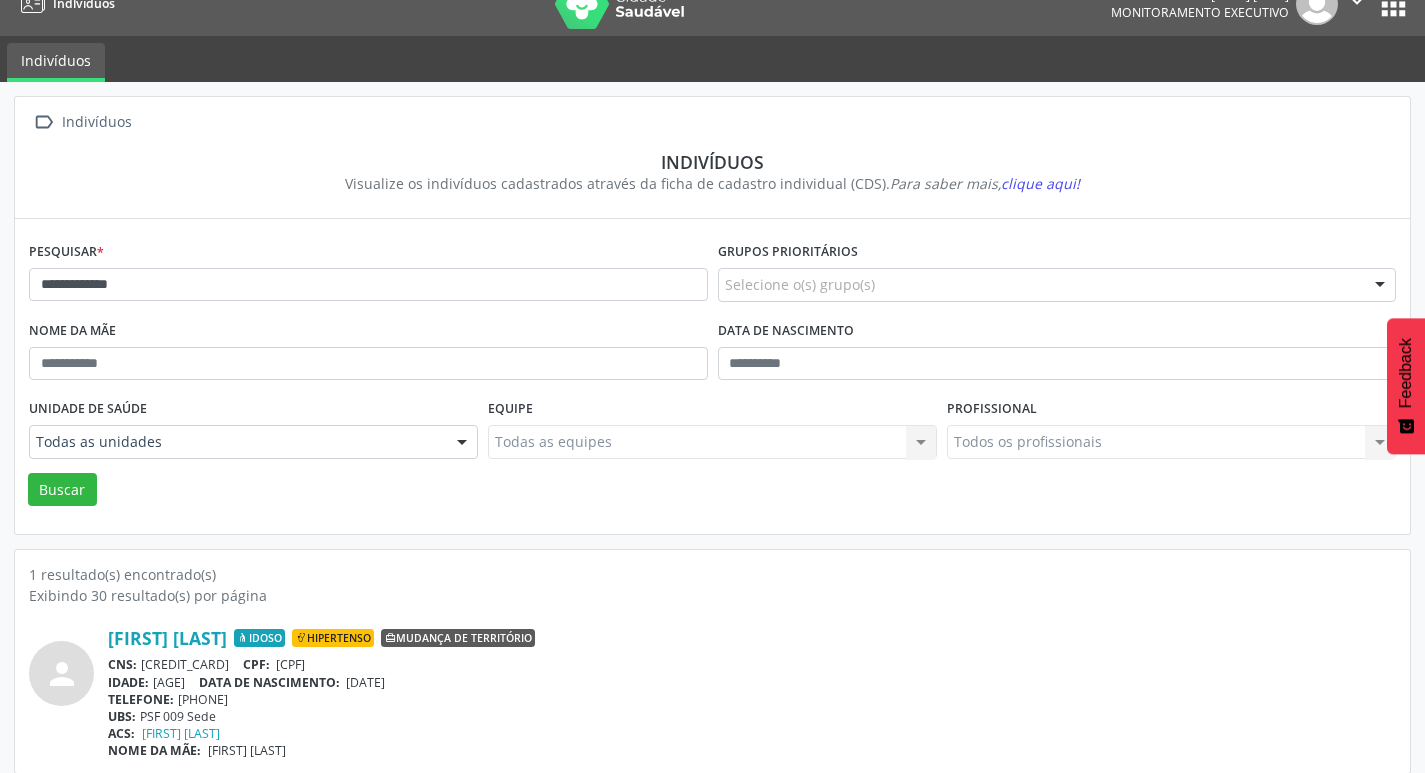 scroll, scrollTop: 43, scrollLeft: 0, axis: vertical 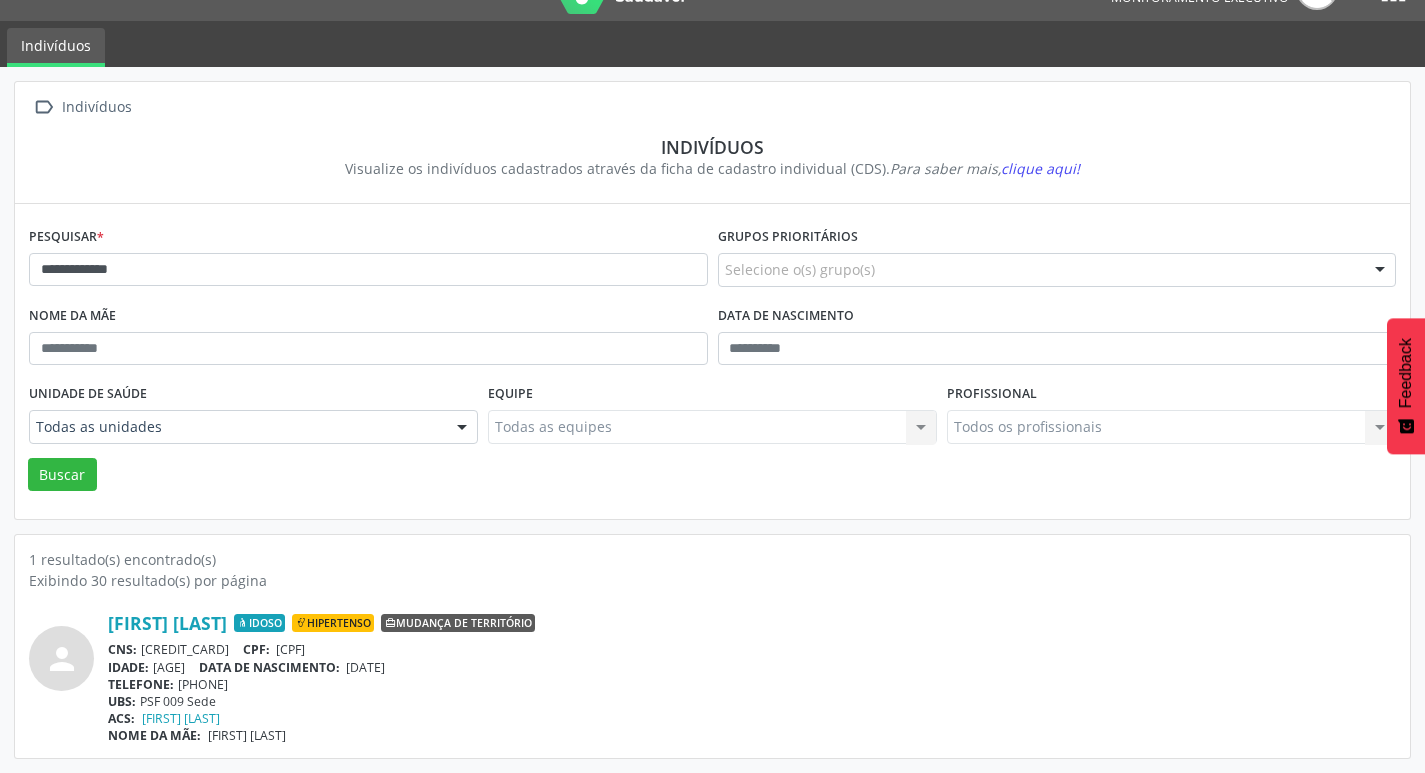 drag, startPoint x: 404, startPoint y: 655, endPoint x: 94, endPoint y: 617, distance: 312.32034 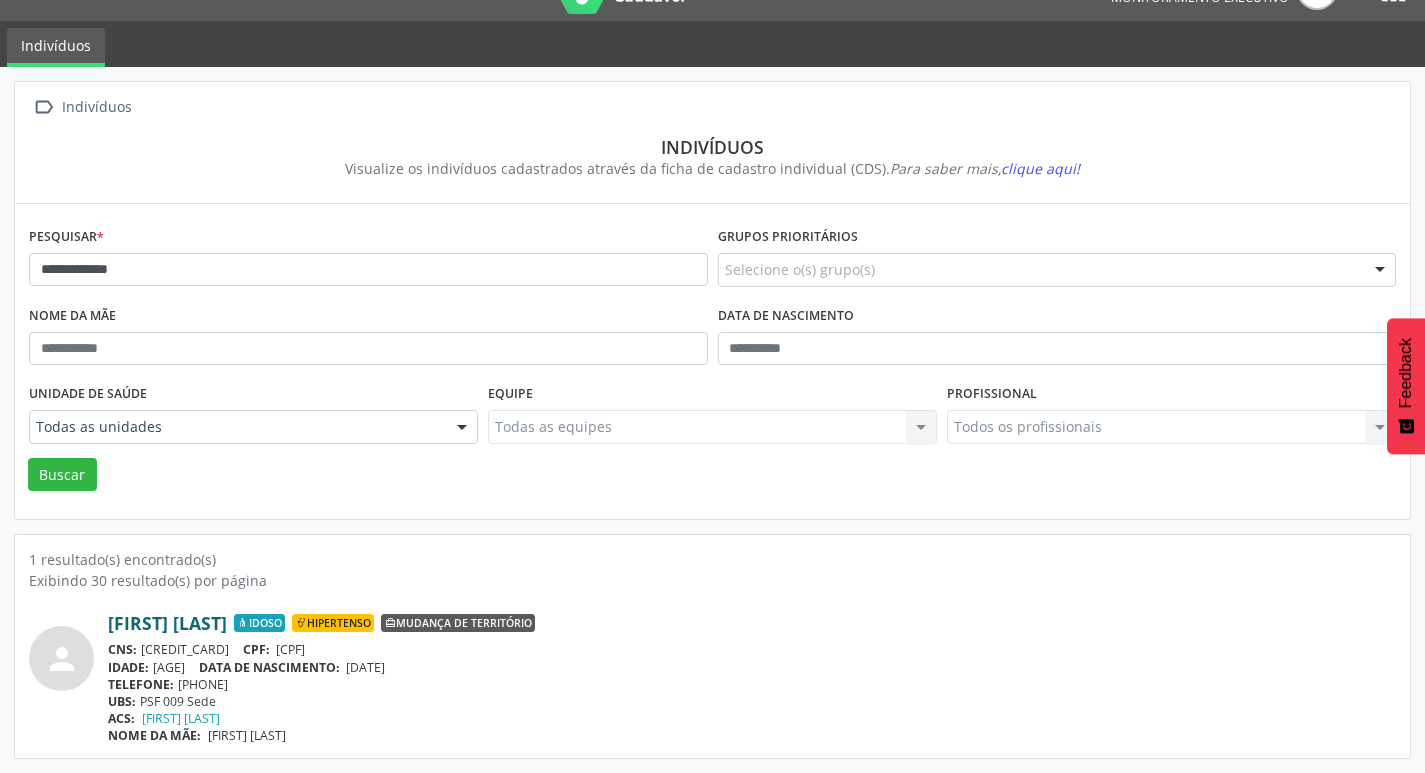 copy on "Idoso
Hipertenso
Mudança de território
CNS:
[CREDIT_CARD]
CPF:    [SOCIAL_SECURITY_NUMBER]" 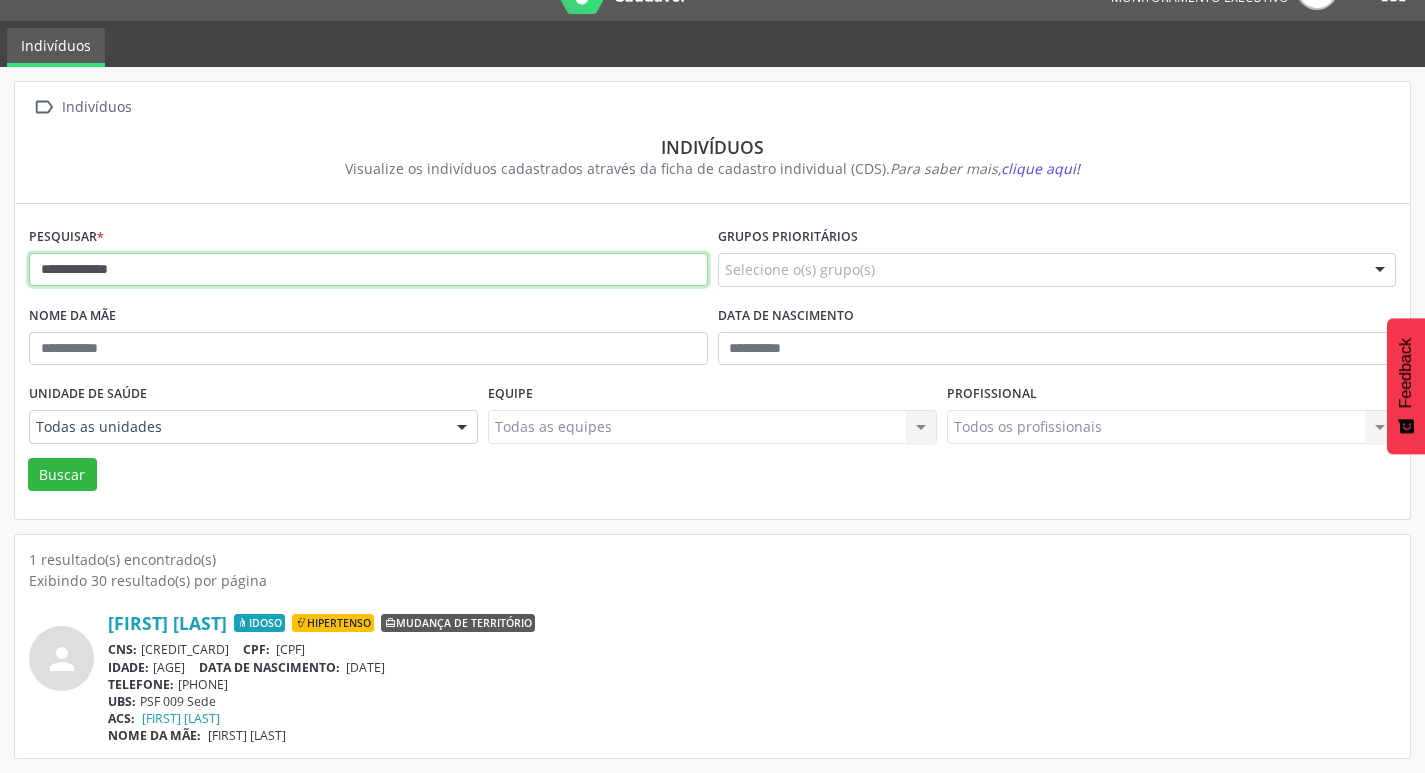 drag, startPoint x: 177, startPoint y: 264, endPoint x: 0, endPoint y: 212, distance: 184.48035 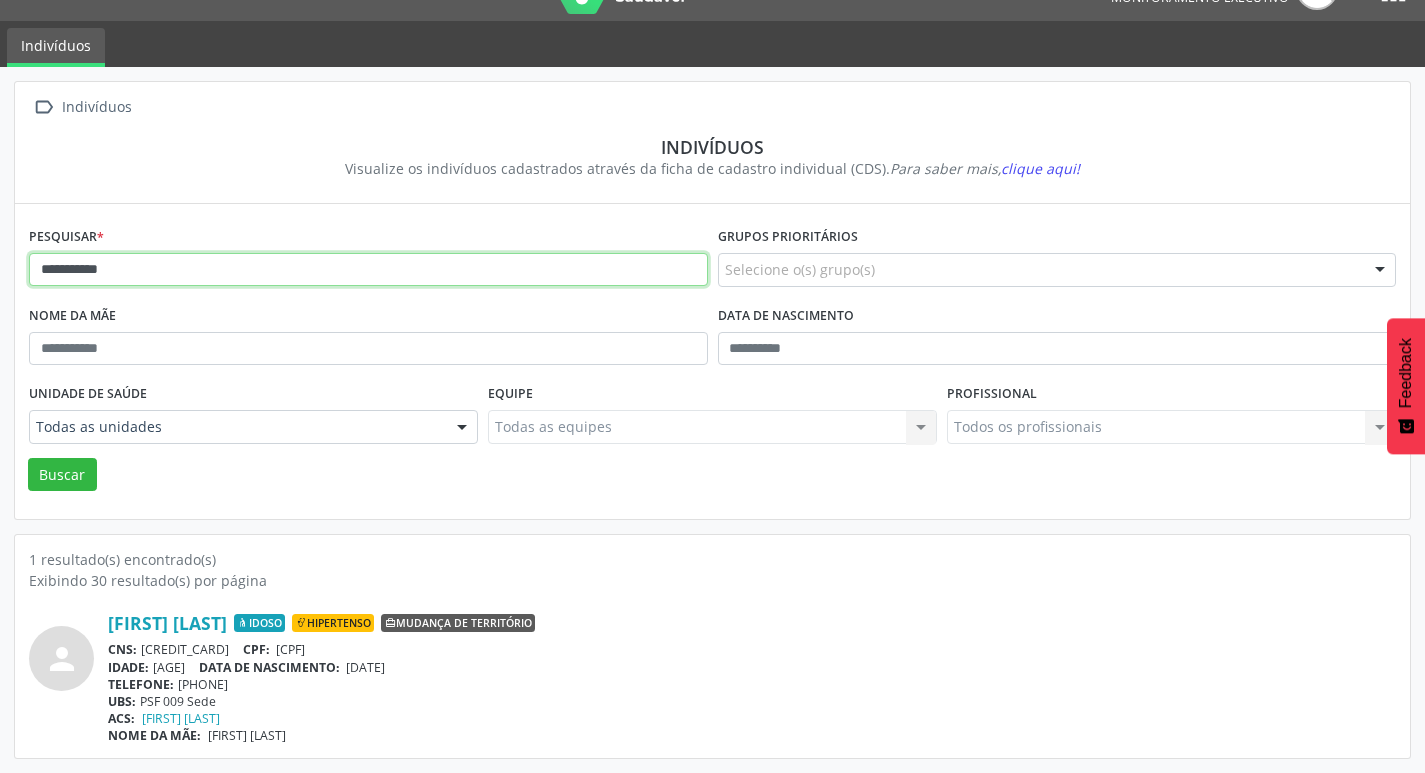 click on "Buscar" at bounding box center (62, 475) 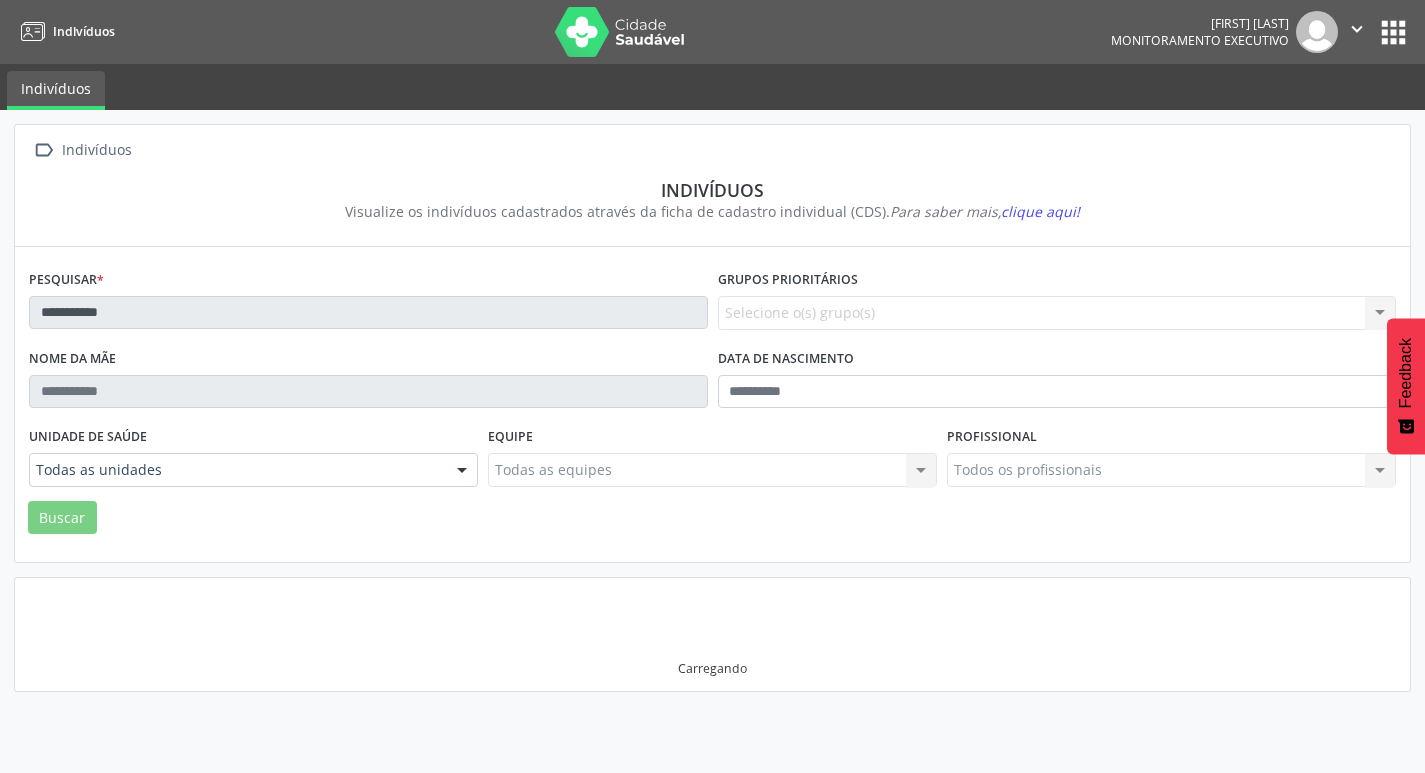 scroll, scrollTop: 0, scrollLeft: 0, axis: both 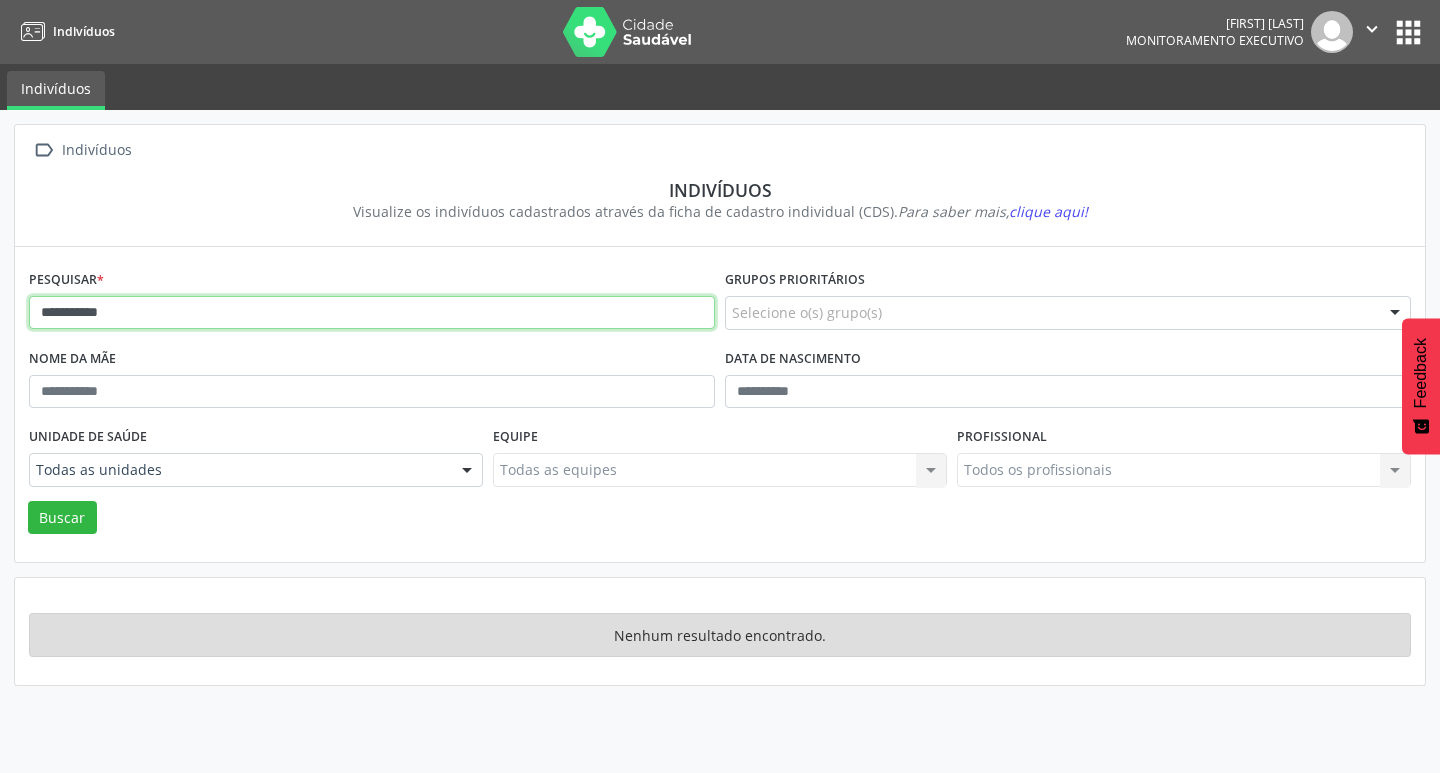 drag, startPoint x: 233, startPoint y: 309, endPoint x: 0, endPoint y: 225, distance: 247.67923 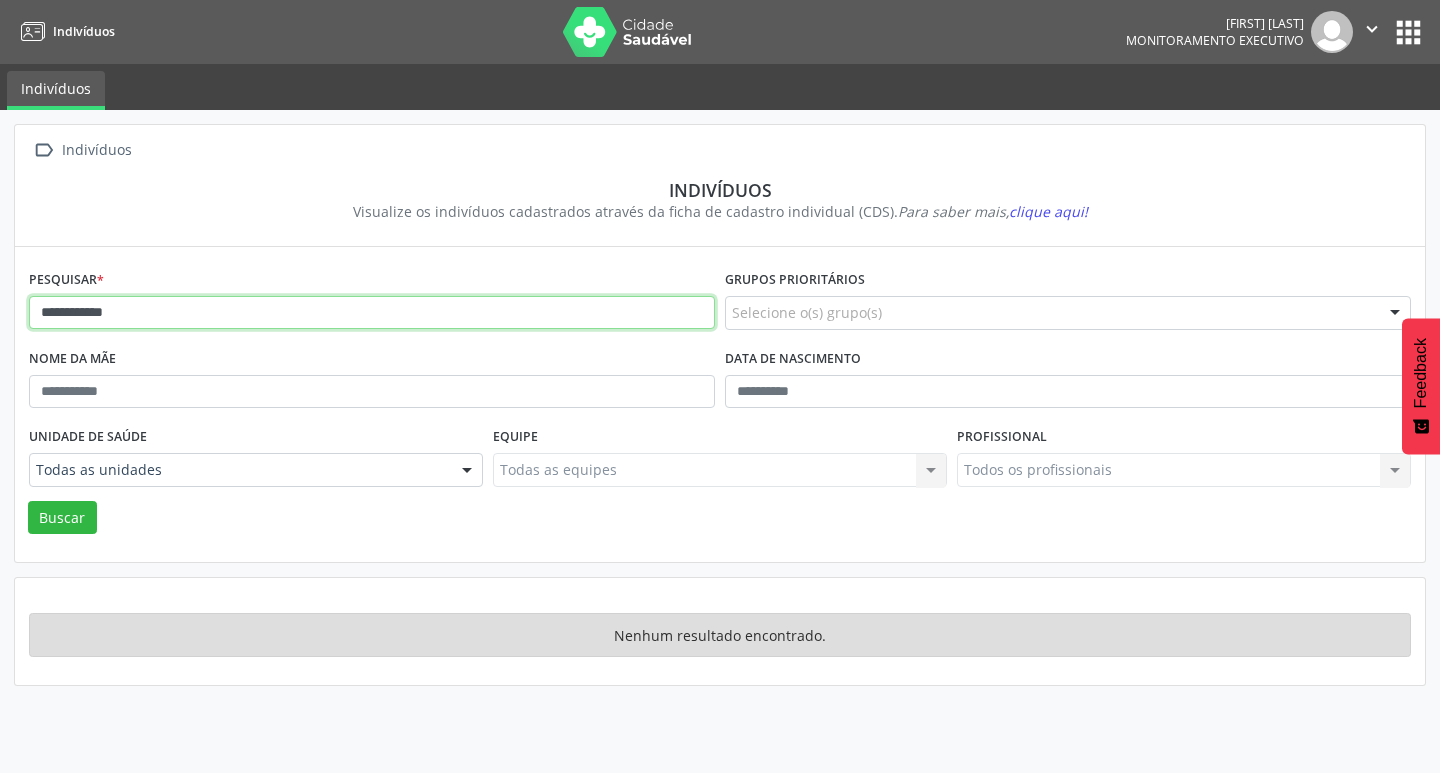 click on "Buscar" at bounding box center [62, 518] 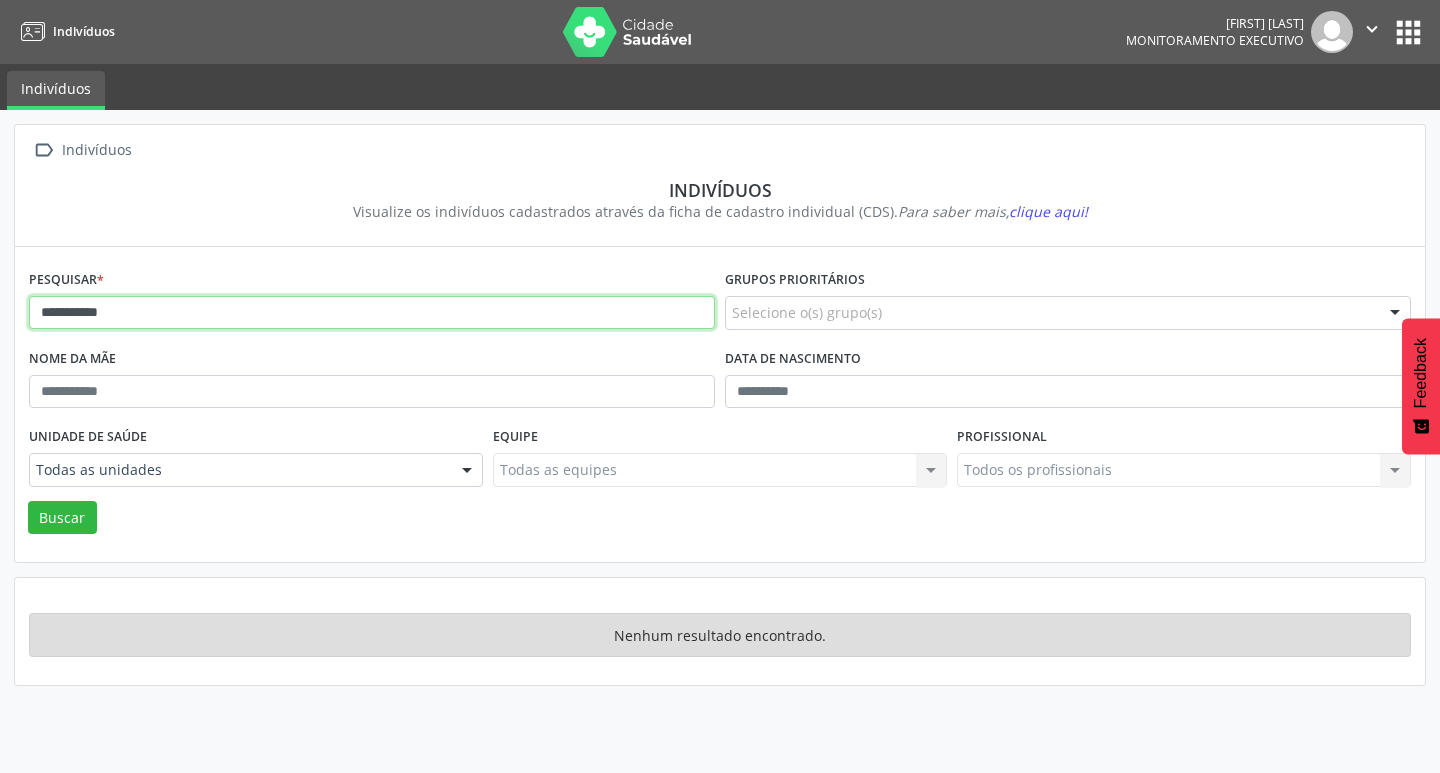 click on "Buscar" at bounding box center [62, 518] 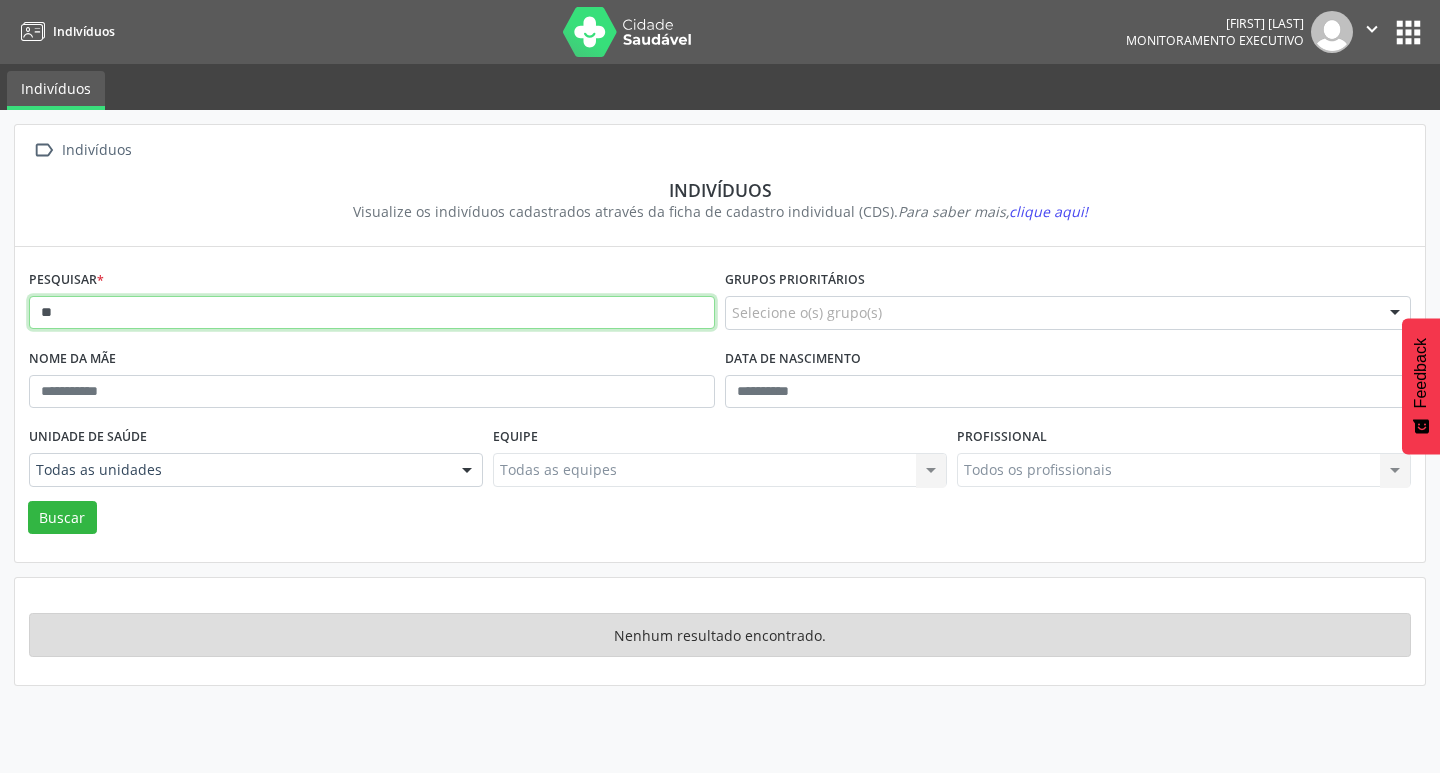 type on "*" 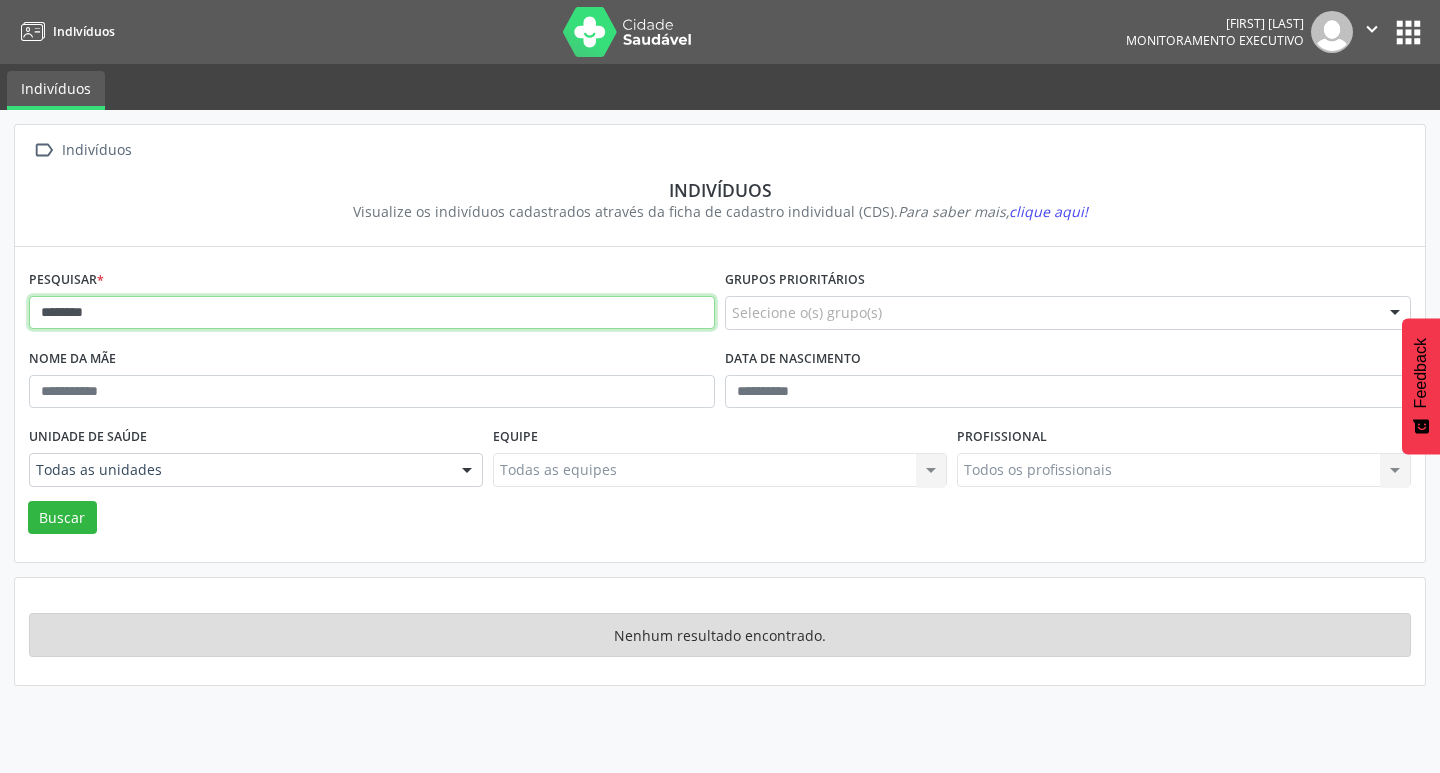 click on "Buscar" at bounding box center (62, 518) 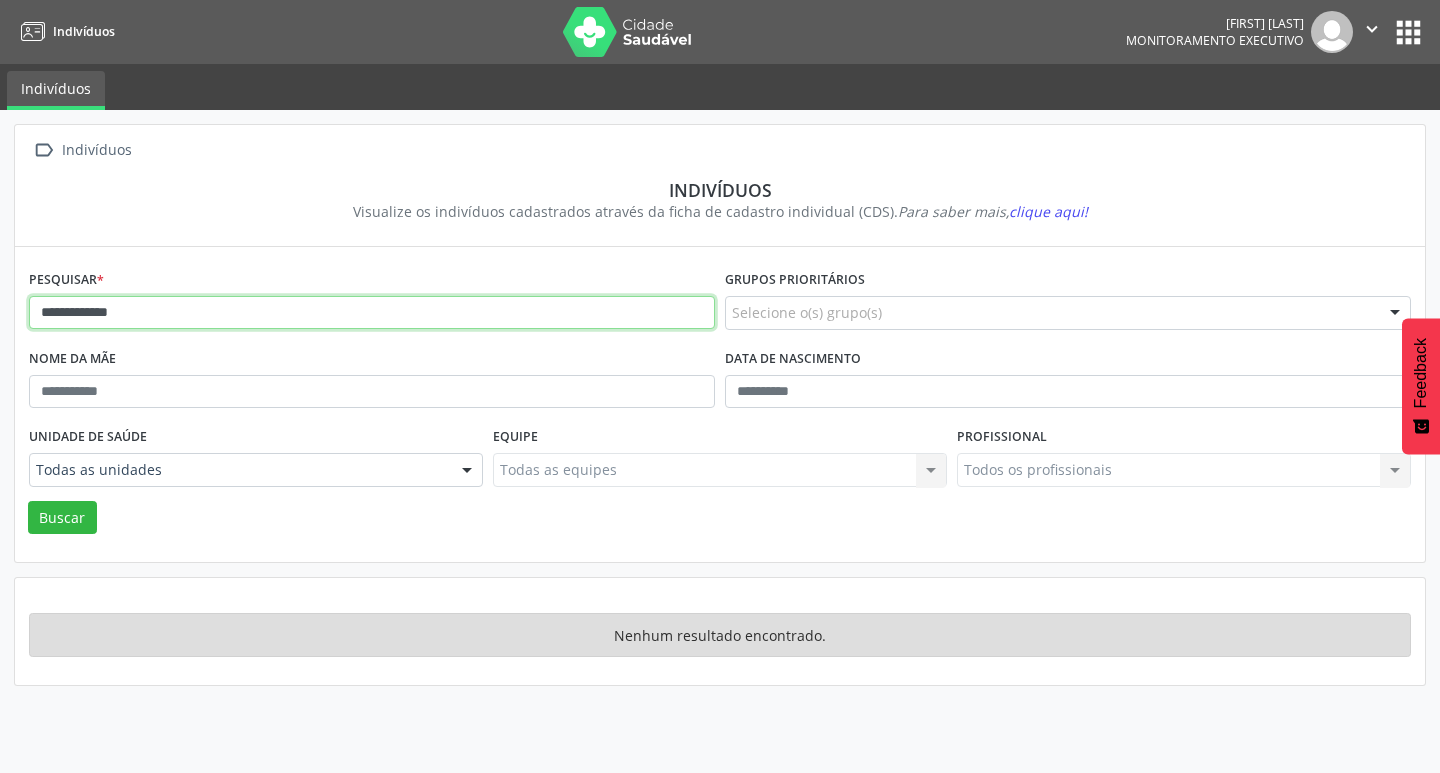 click on "Buscar" at bounding box center [62, 518] 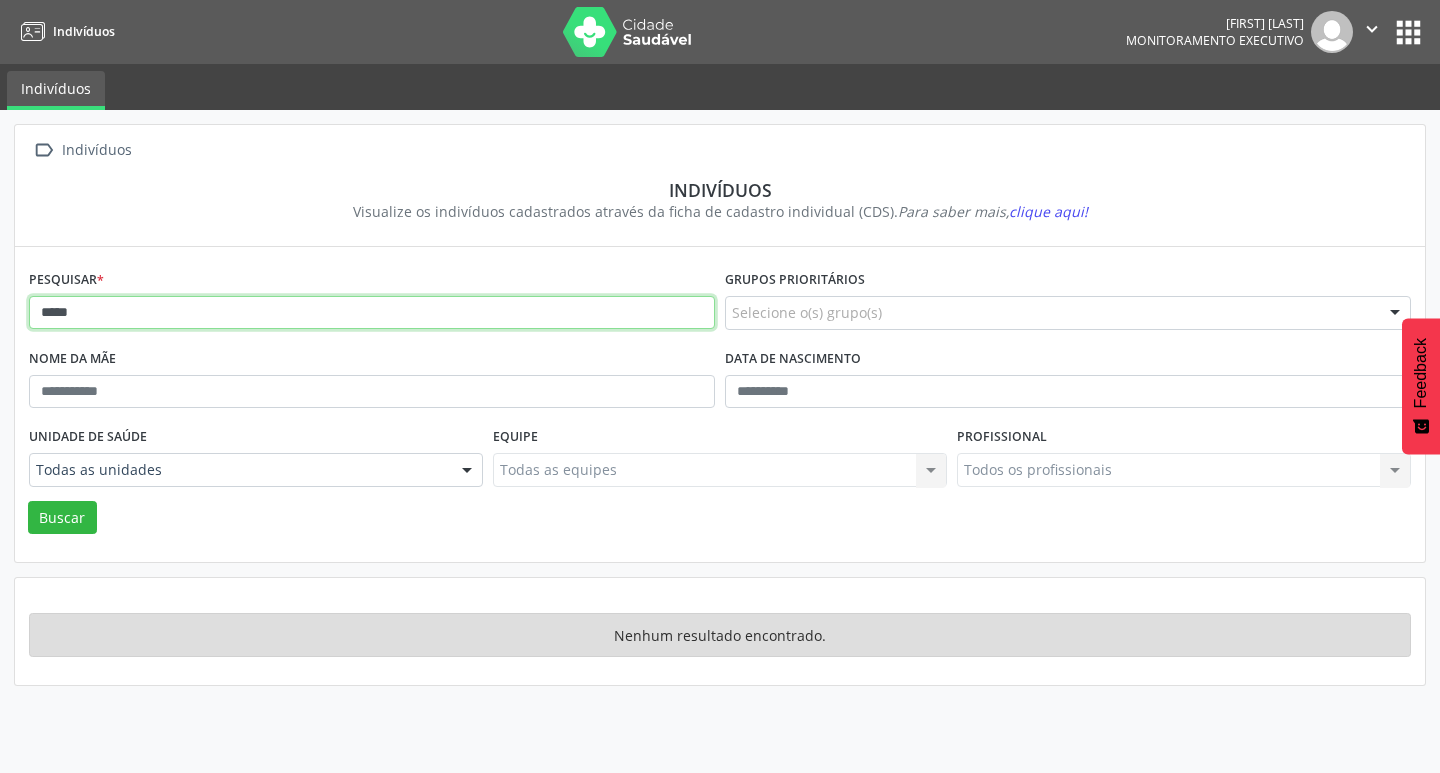 click on "Buscar" at bounding box center [62, 518] 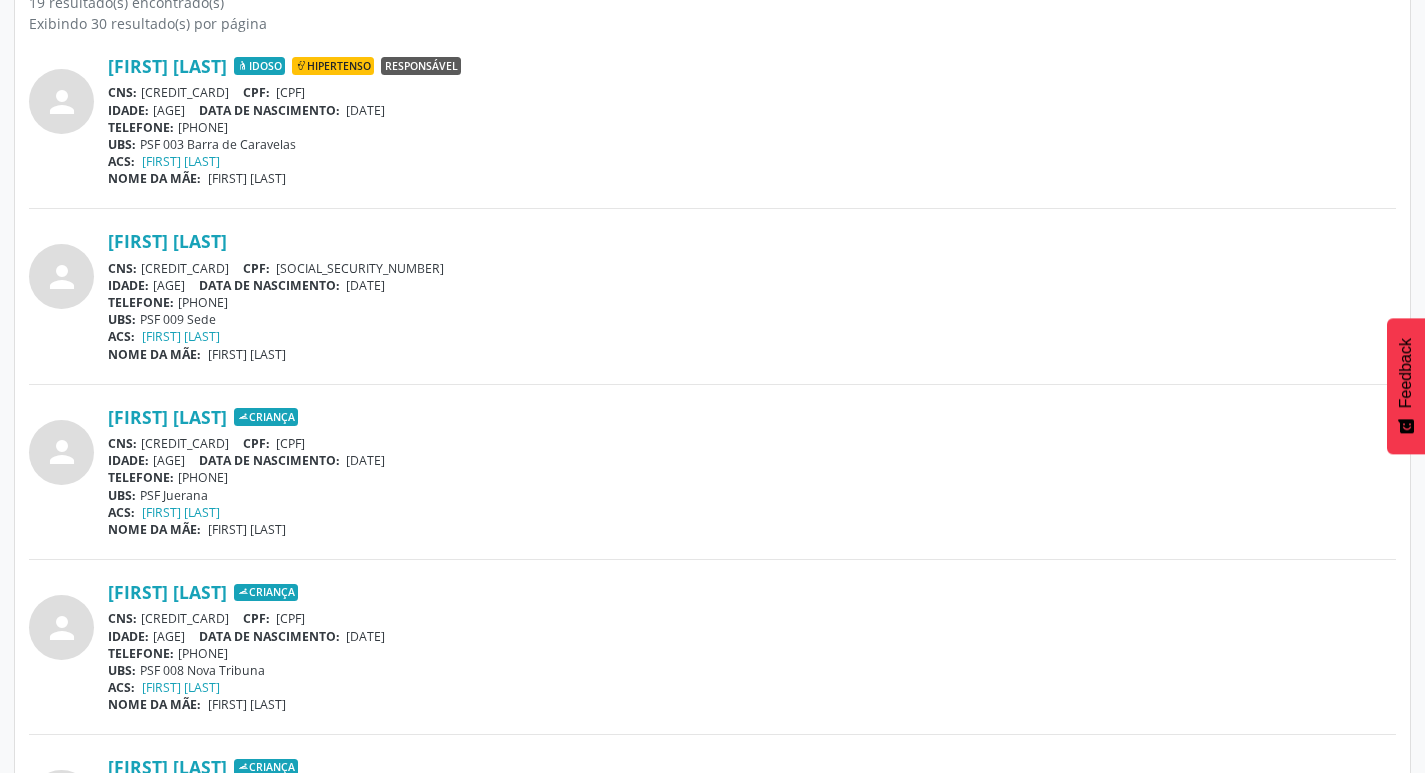 scroll, scrollTop: 0, scrollLeft: 0, axis: both 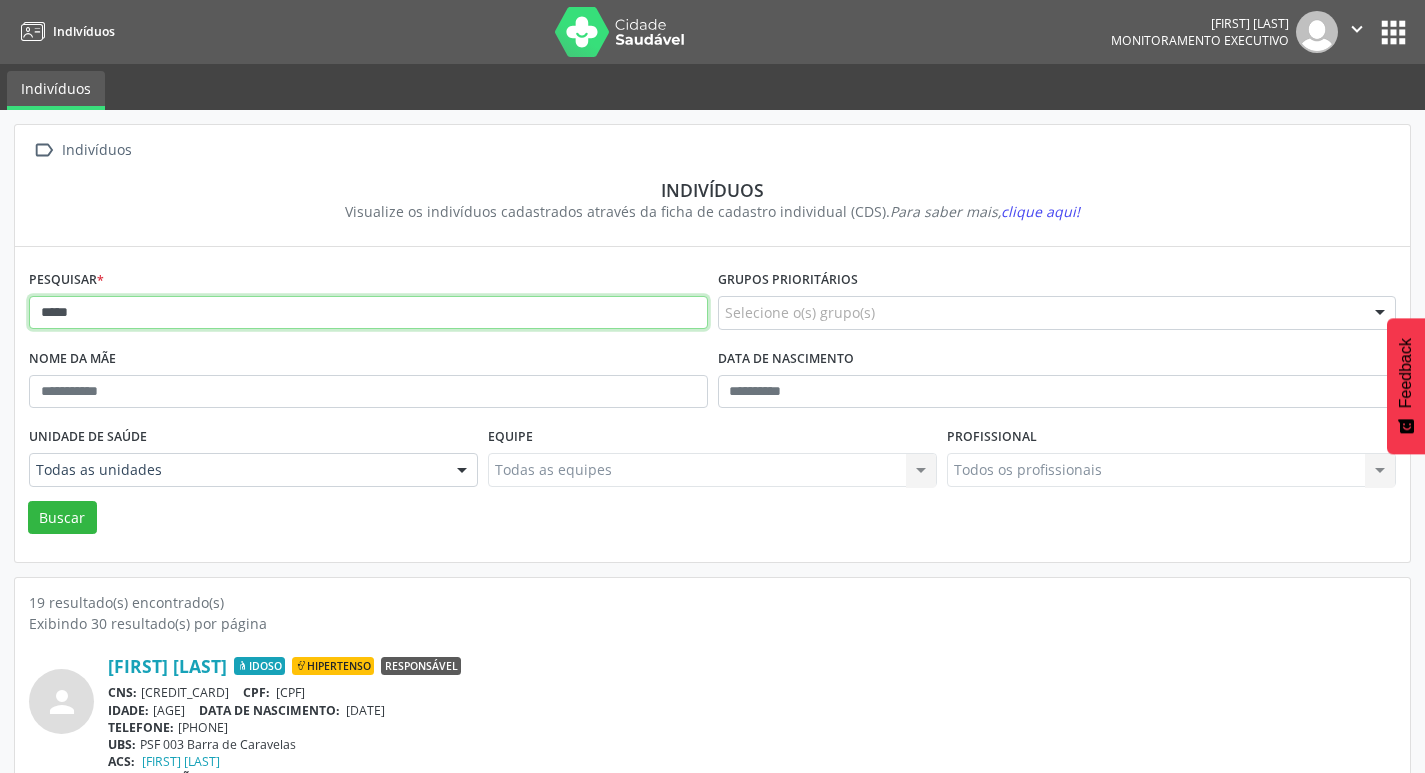 click on "
Indivíduos
Indivíduos
Visualize os indivíduos cadastrados através da ficha de
cadastro individual (CDS).
Para saber mais,  clique aqui!
Pesquisar
*
*****
Grupos prioritários
Selecione o(s) grupo(s)
Acamado   Criança   Câncer   Diabetes   Gestante   Hanseníase   Hipertenso   Idoso   Tuberculose
Nenhum resultado encontrado para: "   "
Não há nenhuma opção para ser exibida.
Nome da mãe
Data de nascimento
Unidade de saúde
Todas as unidades         Todas as unidades   PSF 001 Sede   PSF 002 Sede   PSF 003 Barra de Caravelas   PSF 005 Rancho Alegre   PSF 006 Barcelona   PSF 007 Ponta de Areia   PSF 008 Nova Tribuna   PSF 009 Sede   PSF Juerana
Nenhum resultado encontrado para: "   "
Não há nenhuma opção para ser exibida." at bounding box center [712, 2041] 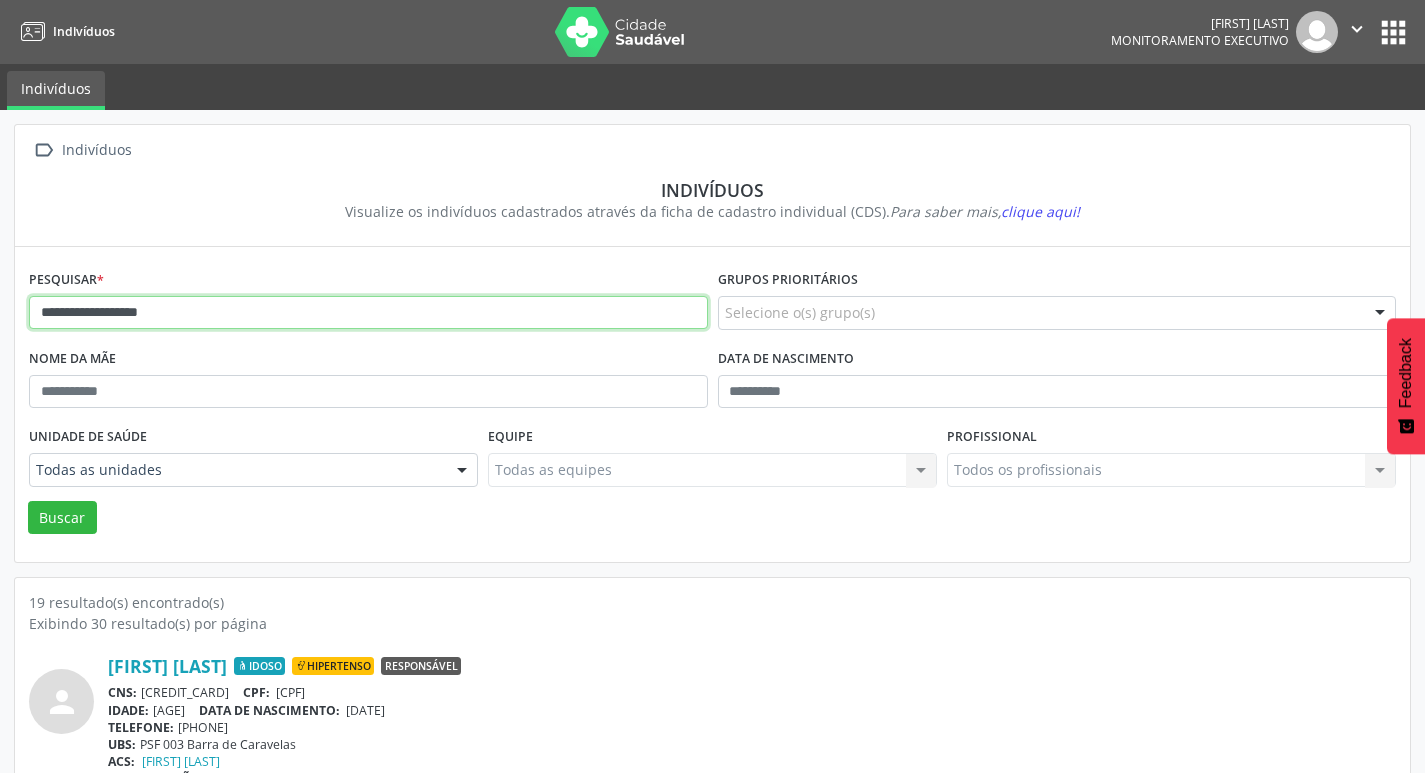 type on "**********" 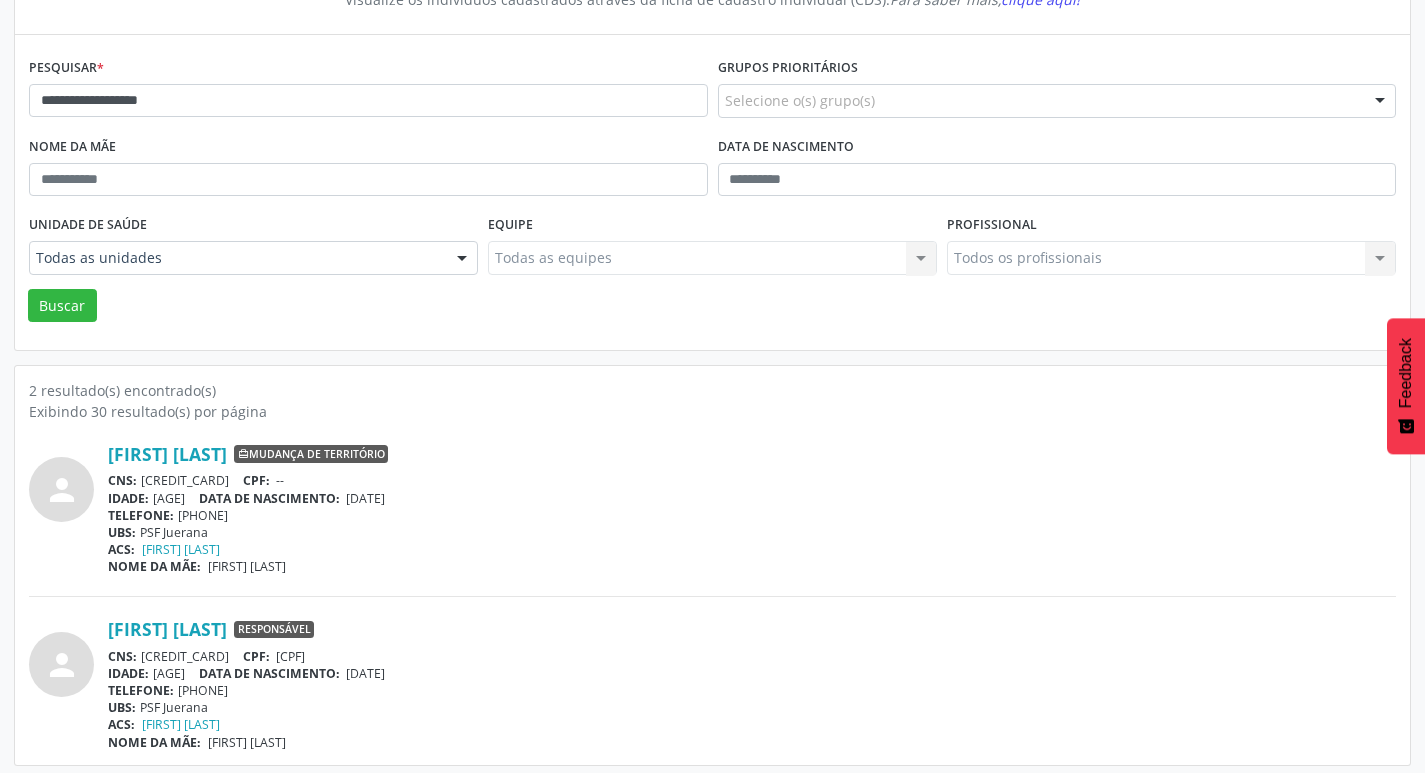 scroll, scrollTop: 219, scrollLeft: 0, axis: vertical 